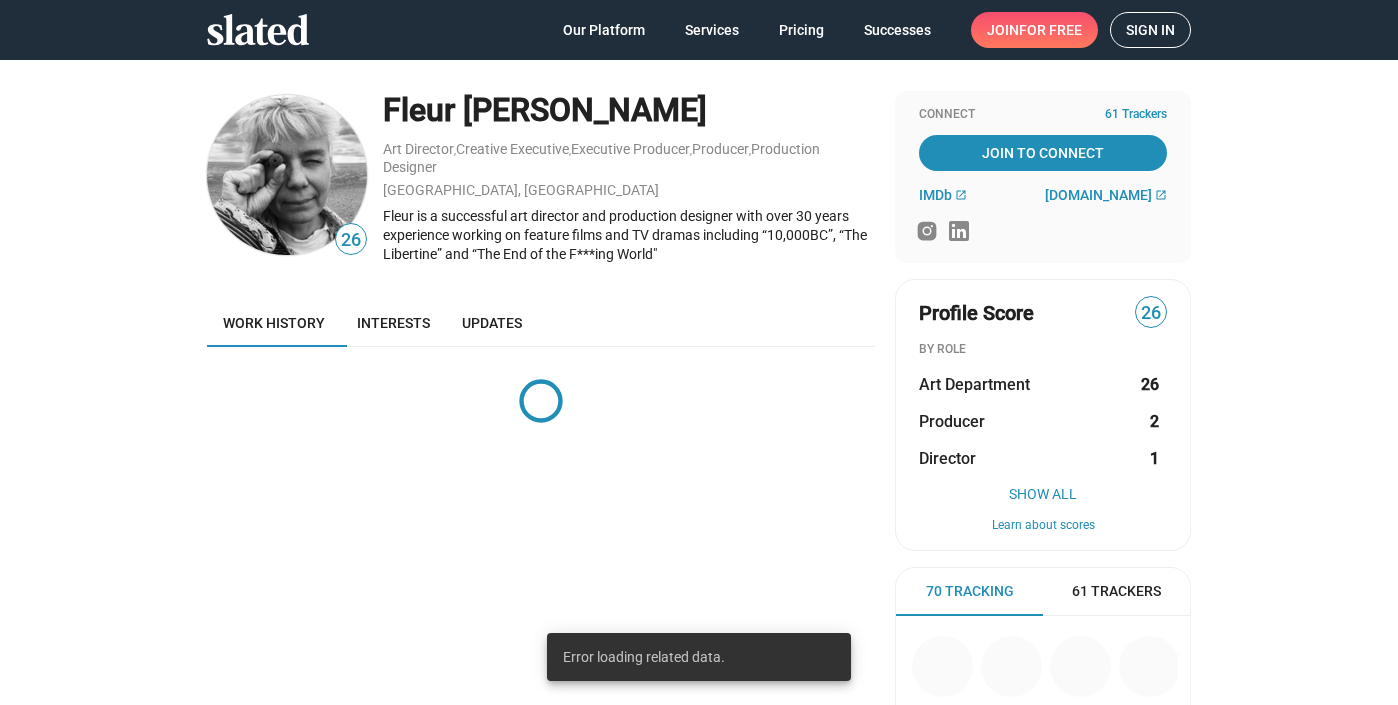 scroll, scrollTop: 0, scrollLeft: 0, axis: both 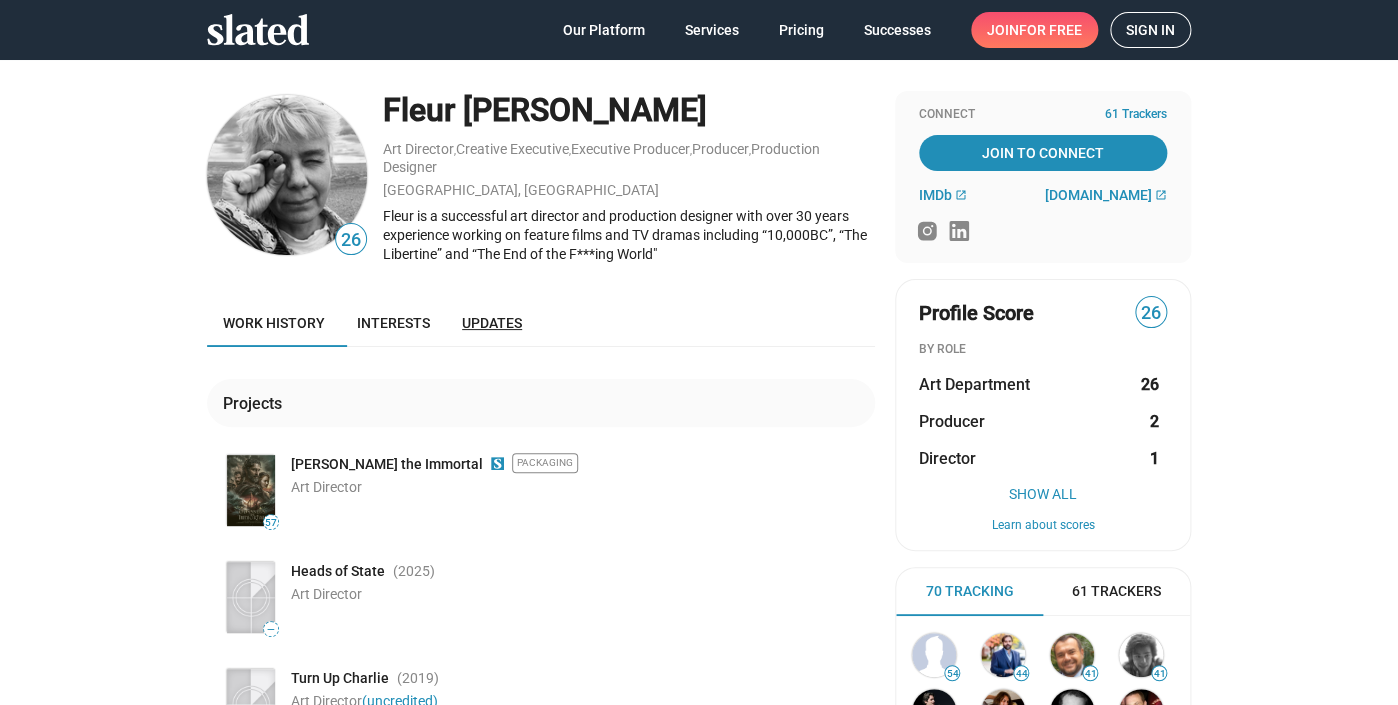 click on "Updates" at bounding box center (492, 323) 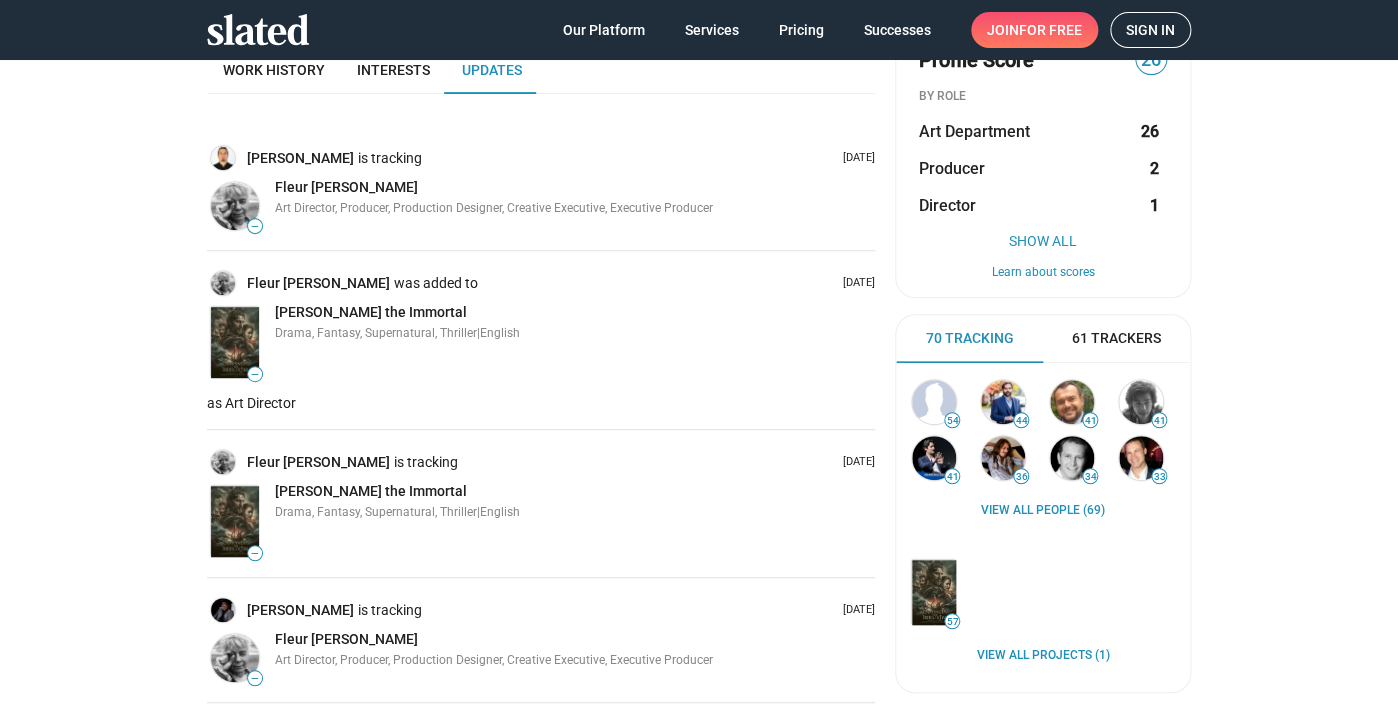 scroll, scrollTop: 0, scrollLeft: 0, axis: both 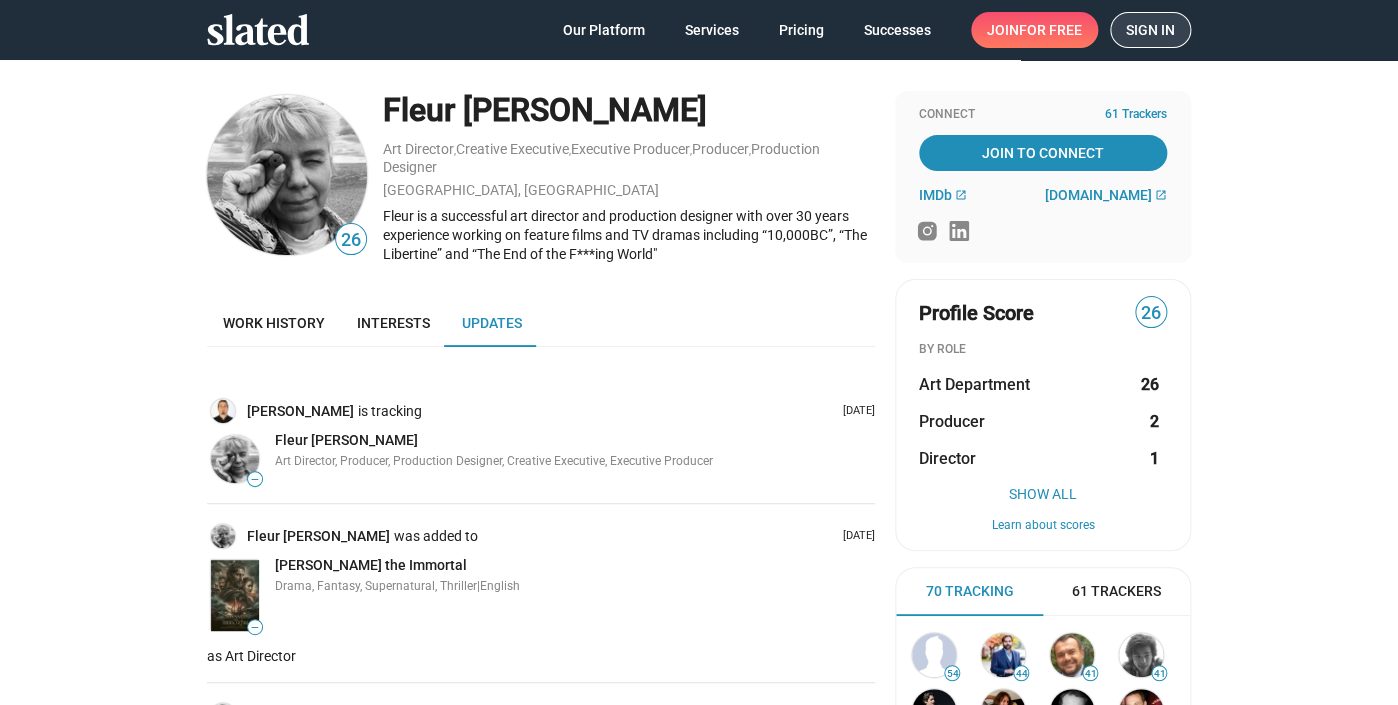 click on "Sign in" at bounding box center [1150, 30] 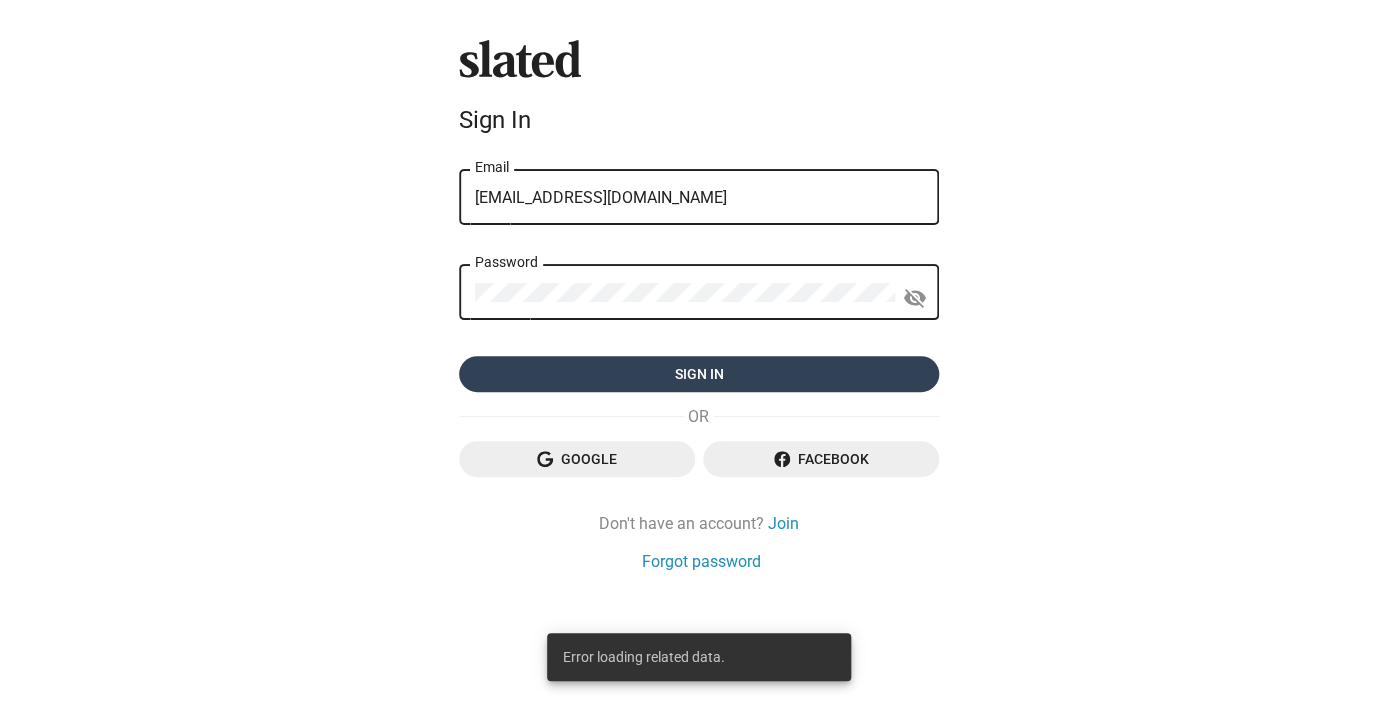 click on "Sign in" 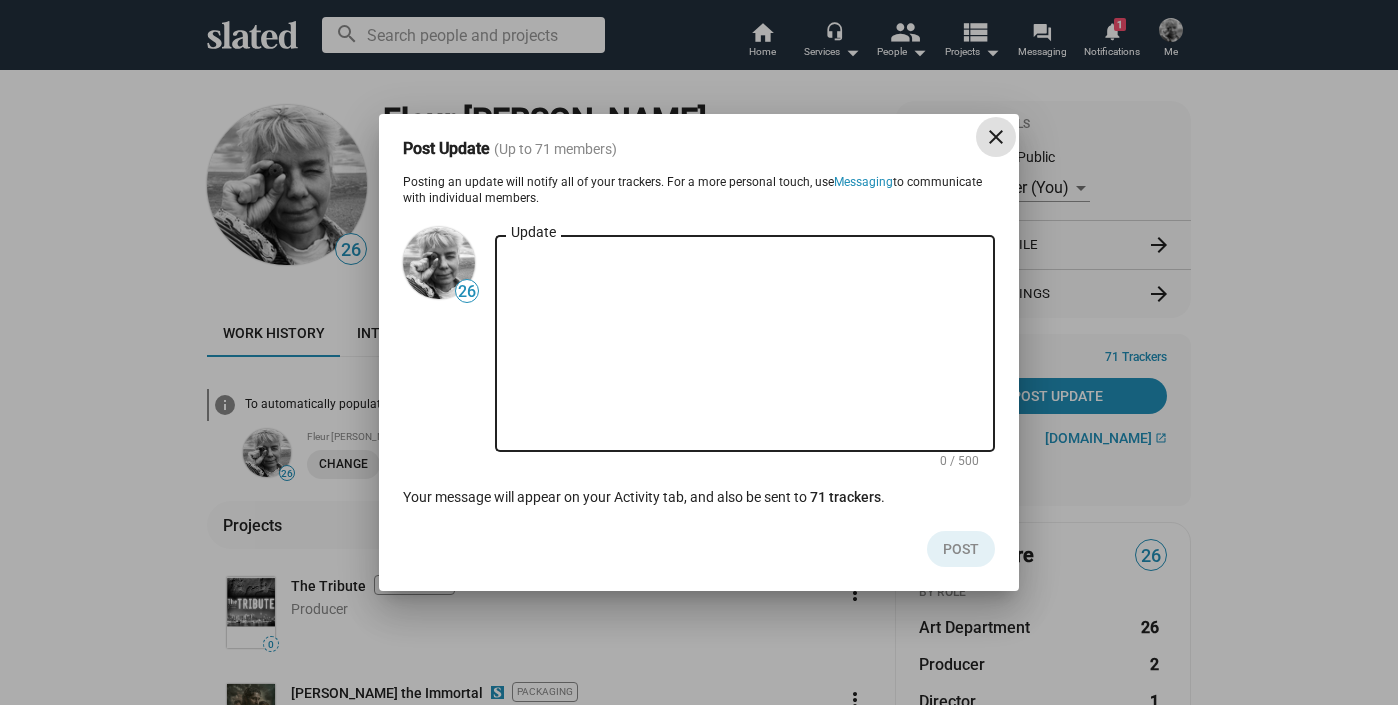 scroll, scrollTop: 0, scrollLeft: 0, axis: both 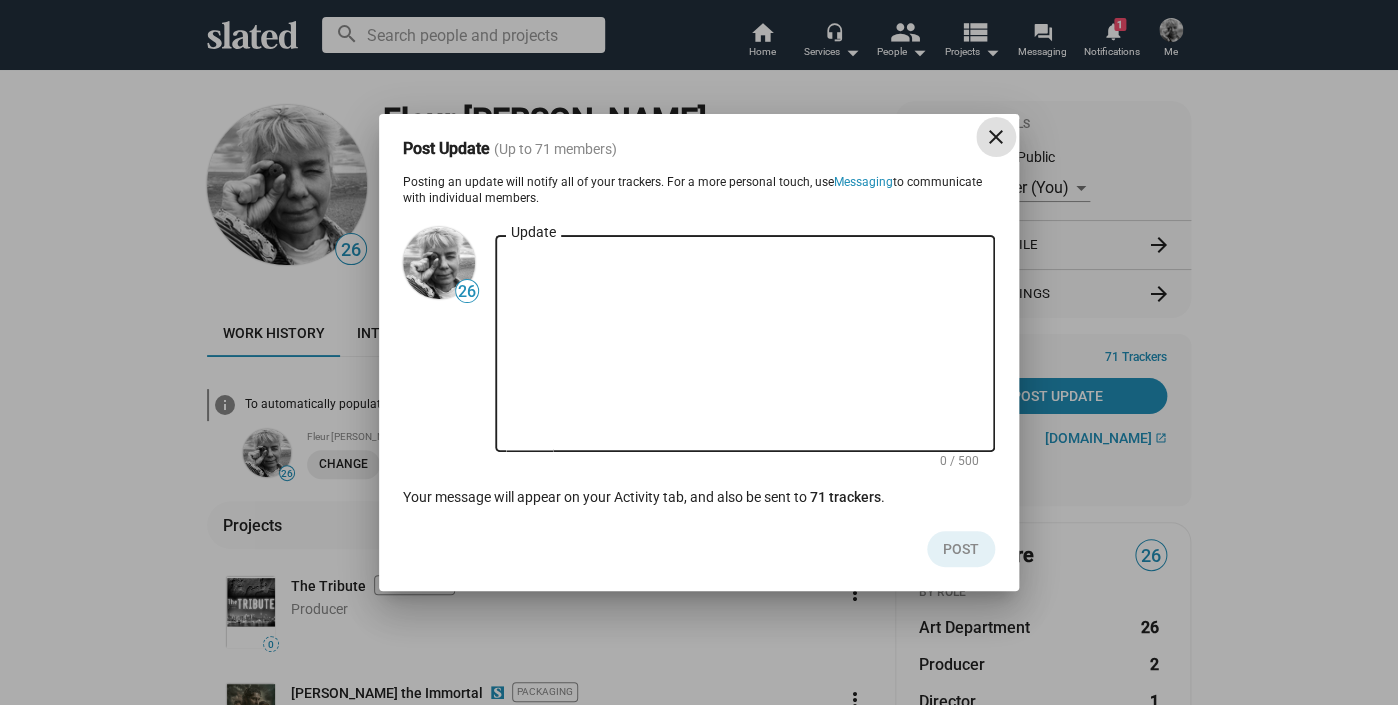 click on "Update" at bounding box center (745, 344) 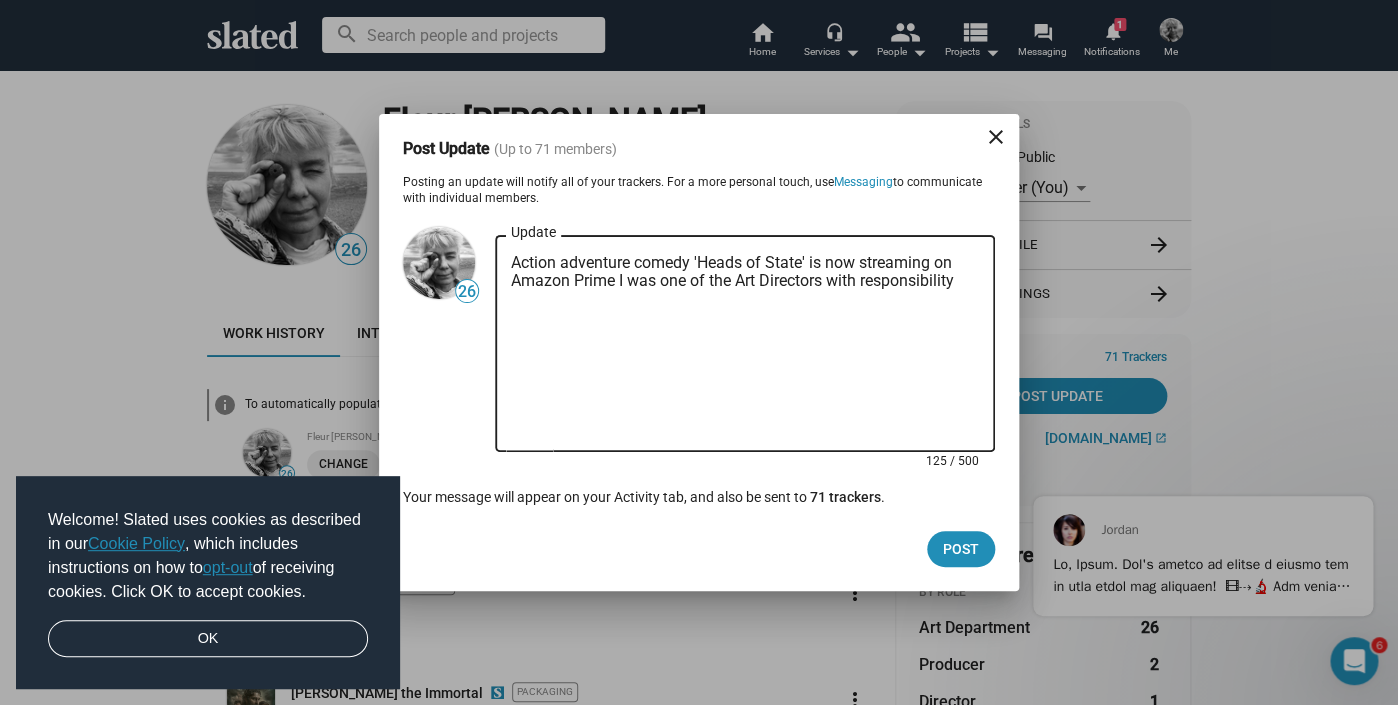 scroll, scrollTop: 0, scrollLeft: 0, axis: both 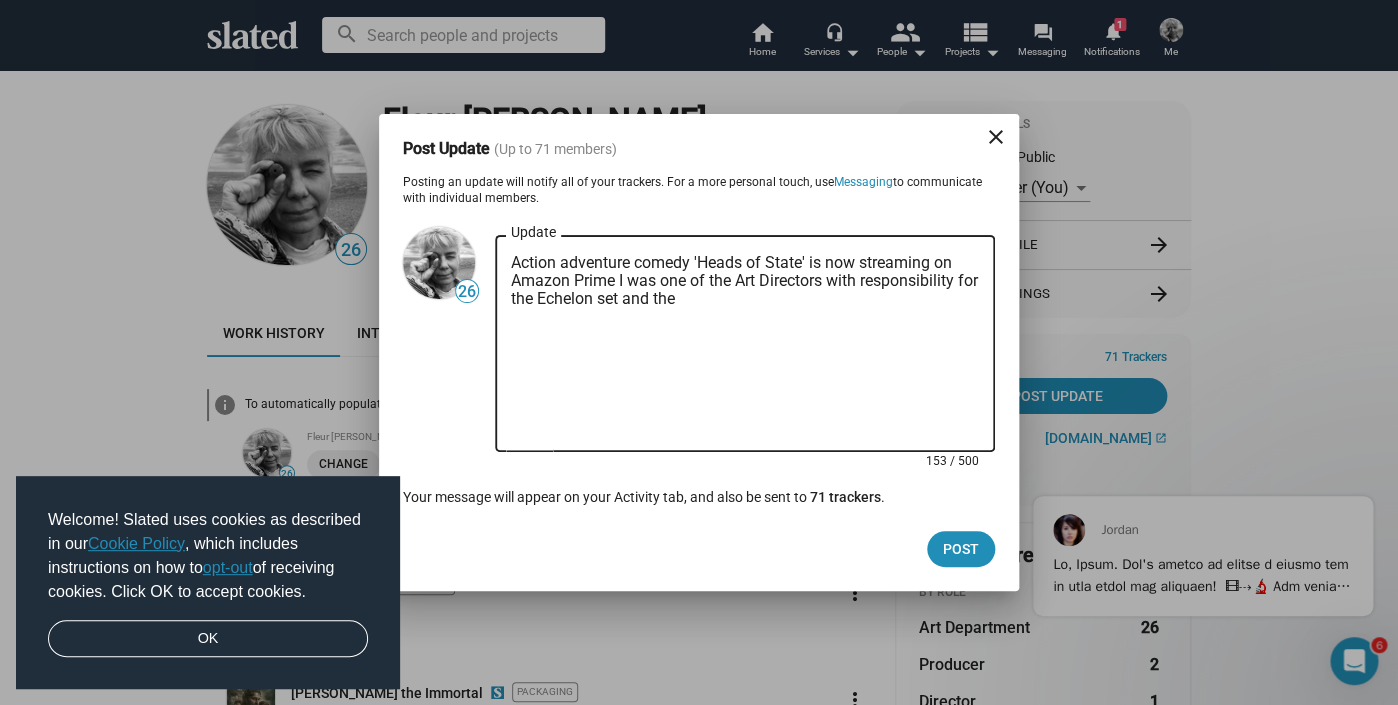 drag, startPoint x: 860, startPoint y: 285, endPoint x: 833, endPoint y: 285, distance: 27 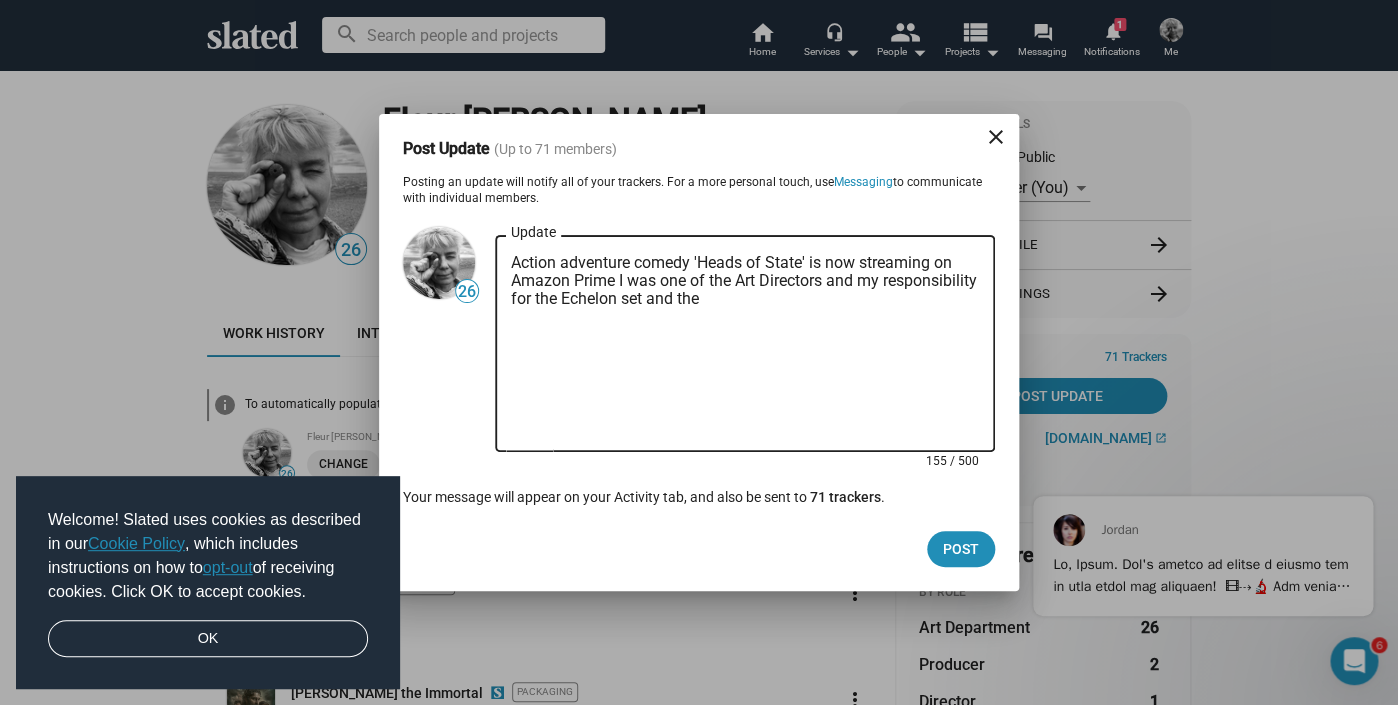 click on "Action adventure comedy 'Heads of State' is now streaming on Amazon Prime I was one of the Art Directors and my responsibility for the Echelon set and the" at bounding box center [745, 344] 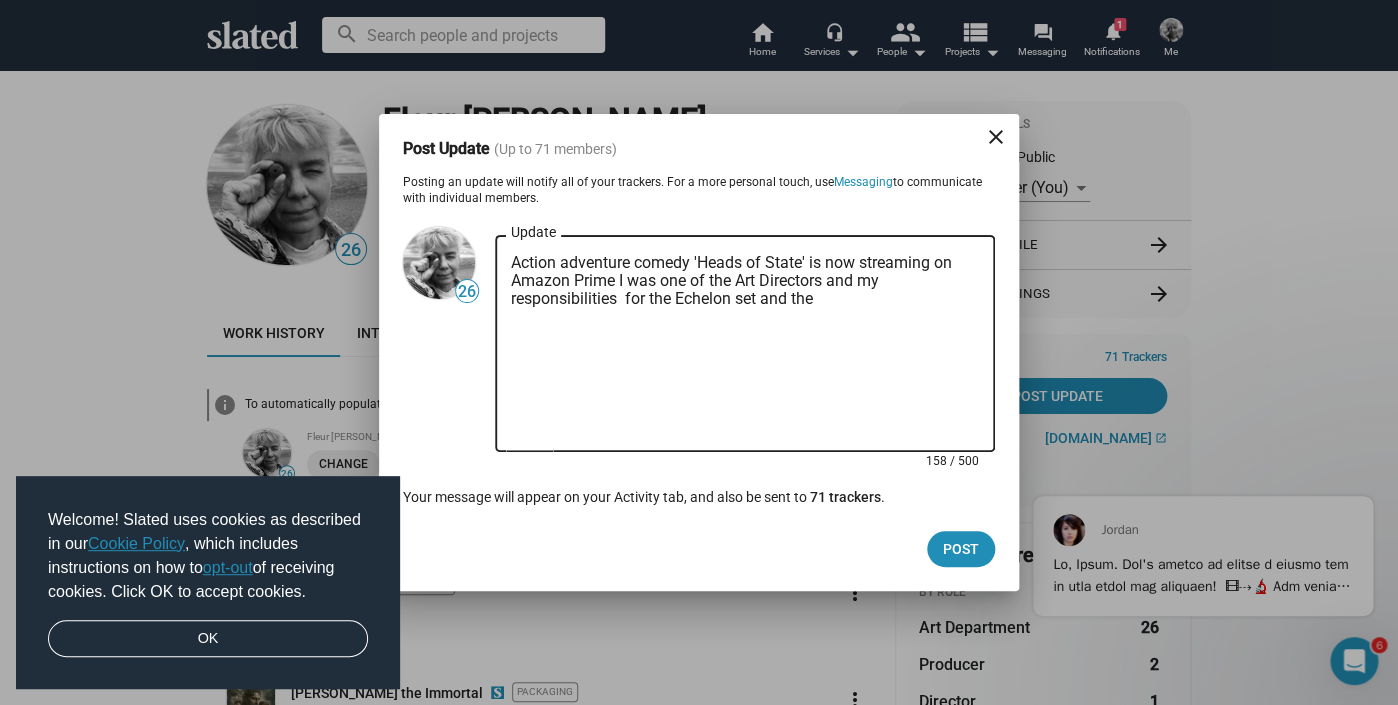 drag, startPoint x: 648, startPoint y: 299, endPoint x: 625, endPoint y: 296, distance: 23.194826 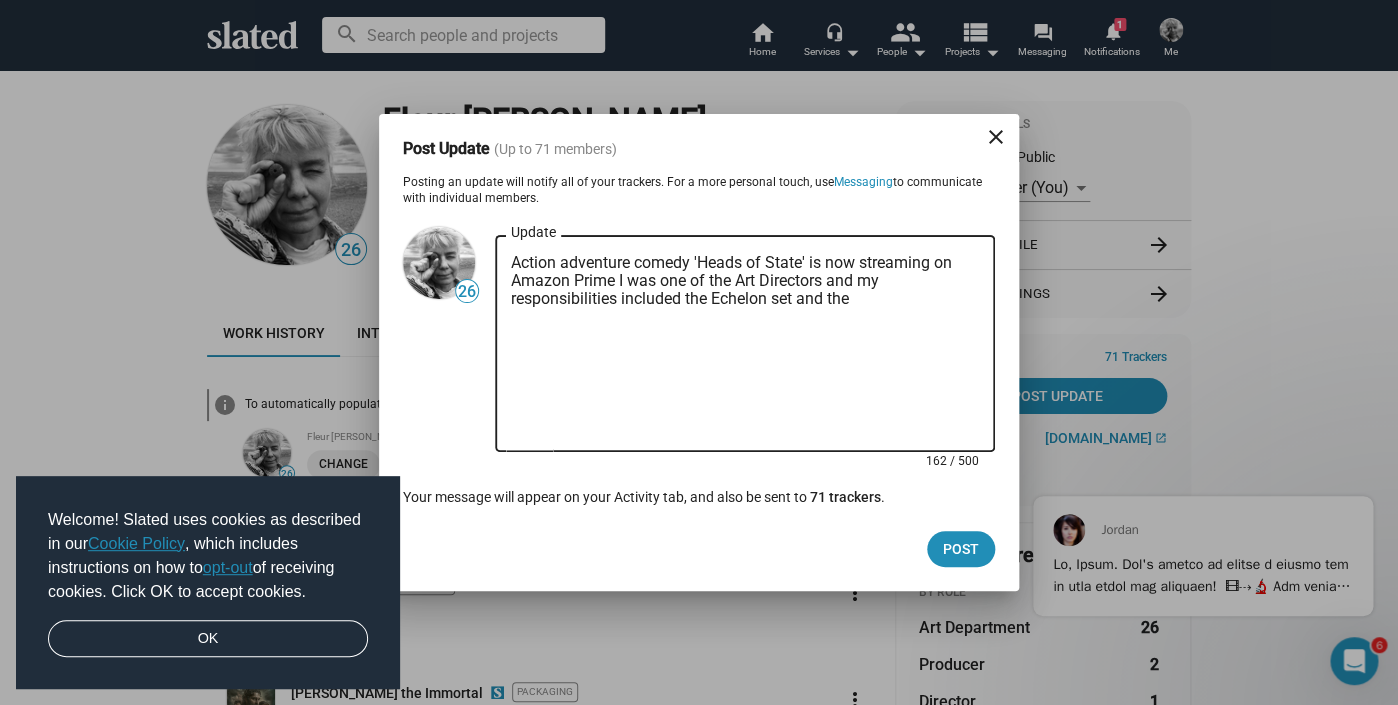 click on "Action adventure comedy 'Heads of State' is now streaming on Amazon Prime I was one of the Art Directors and my responsibilities included the Echelon set and the" at bounding box center (745, 344) 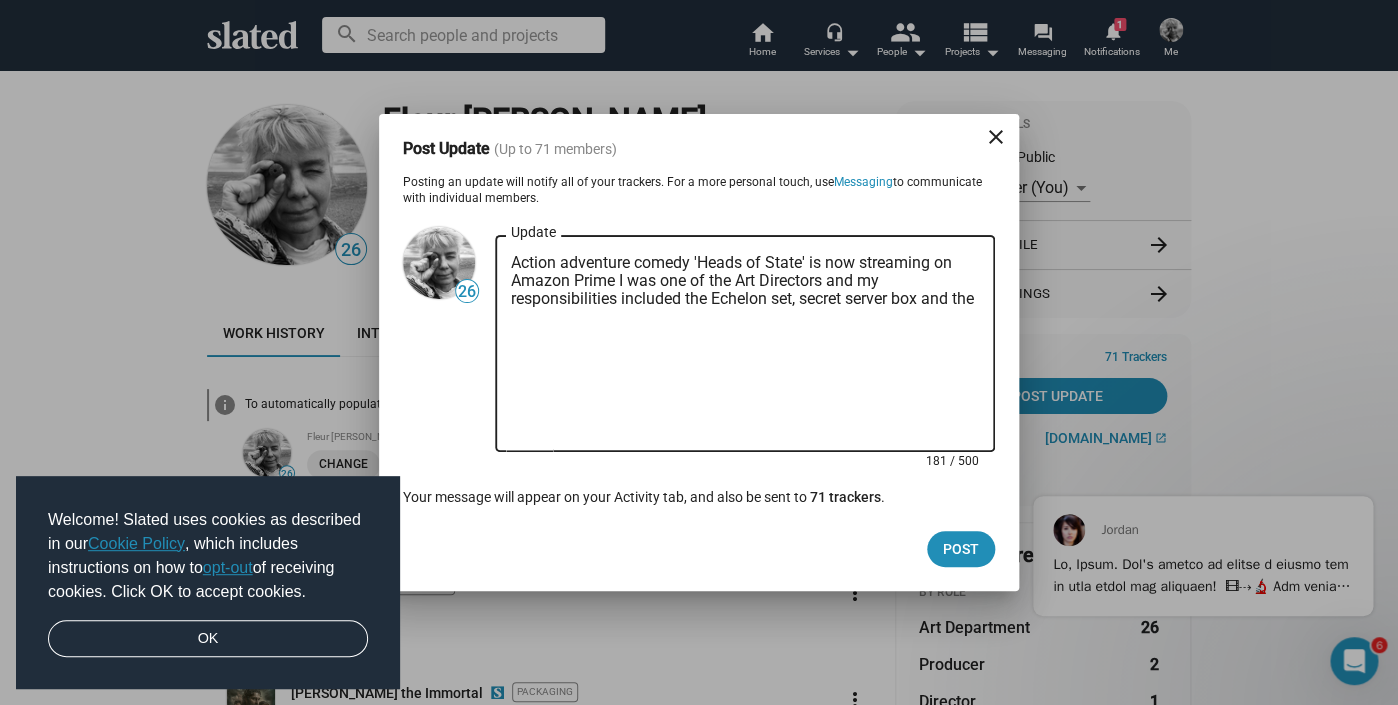 click on "Action adventure comedy 'Heads of State' is now streaming on Amazon Prime I was one of the Art Directors and my responsibilities included the Echelon set, secret server box and the" at bounding box center (745, 344) 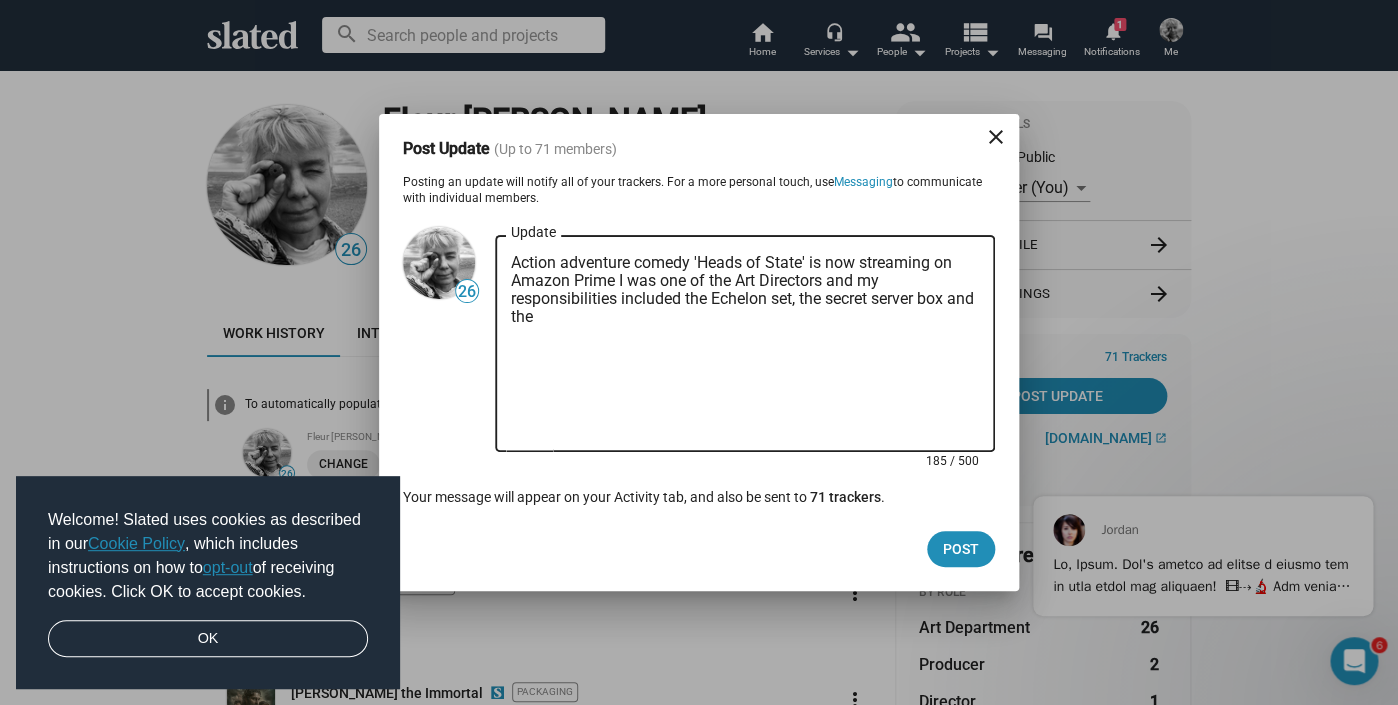 click on "Action adventure comedy 'Heads of State' is now streaming on Amazon Prime I was one of the Art Directors and my responsibilities included the Echelon set, the secret server box and the" at bounding box center [745, 344] 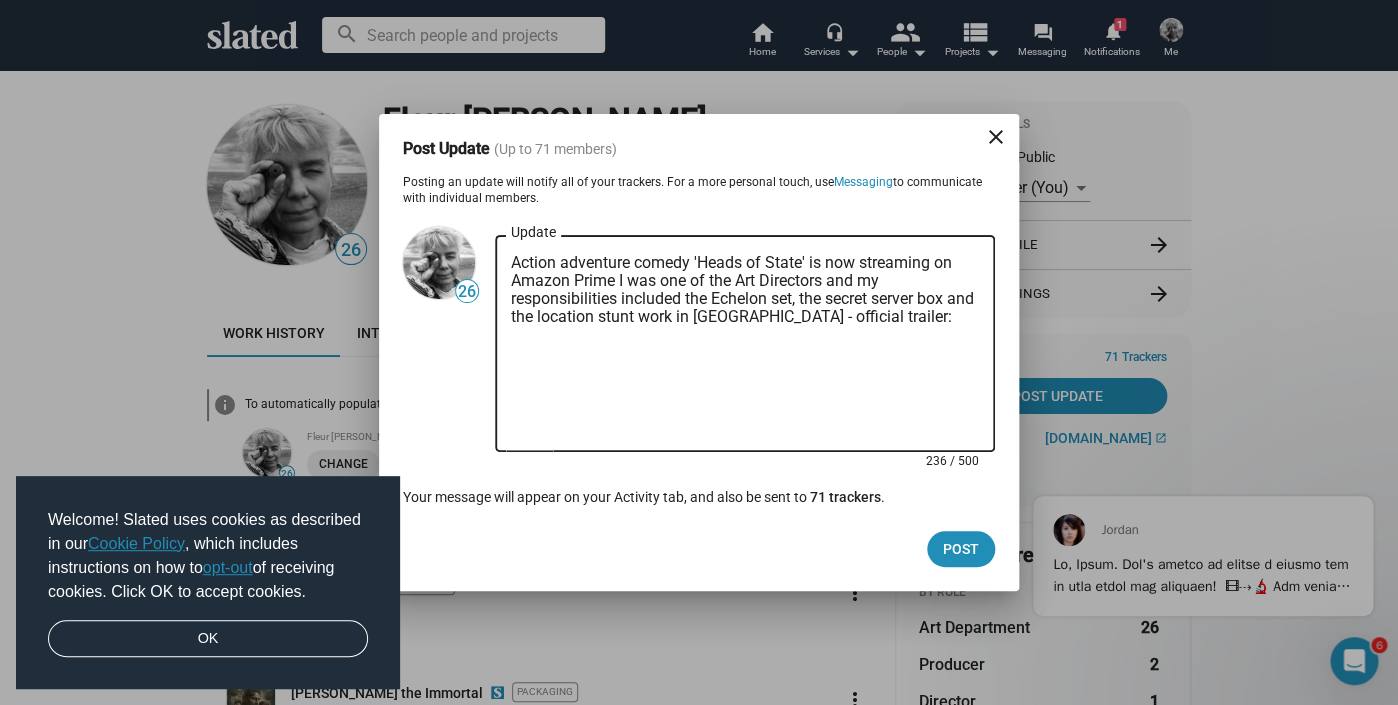 paste on "[URL][DOMAIN_NAME]" 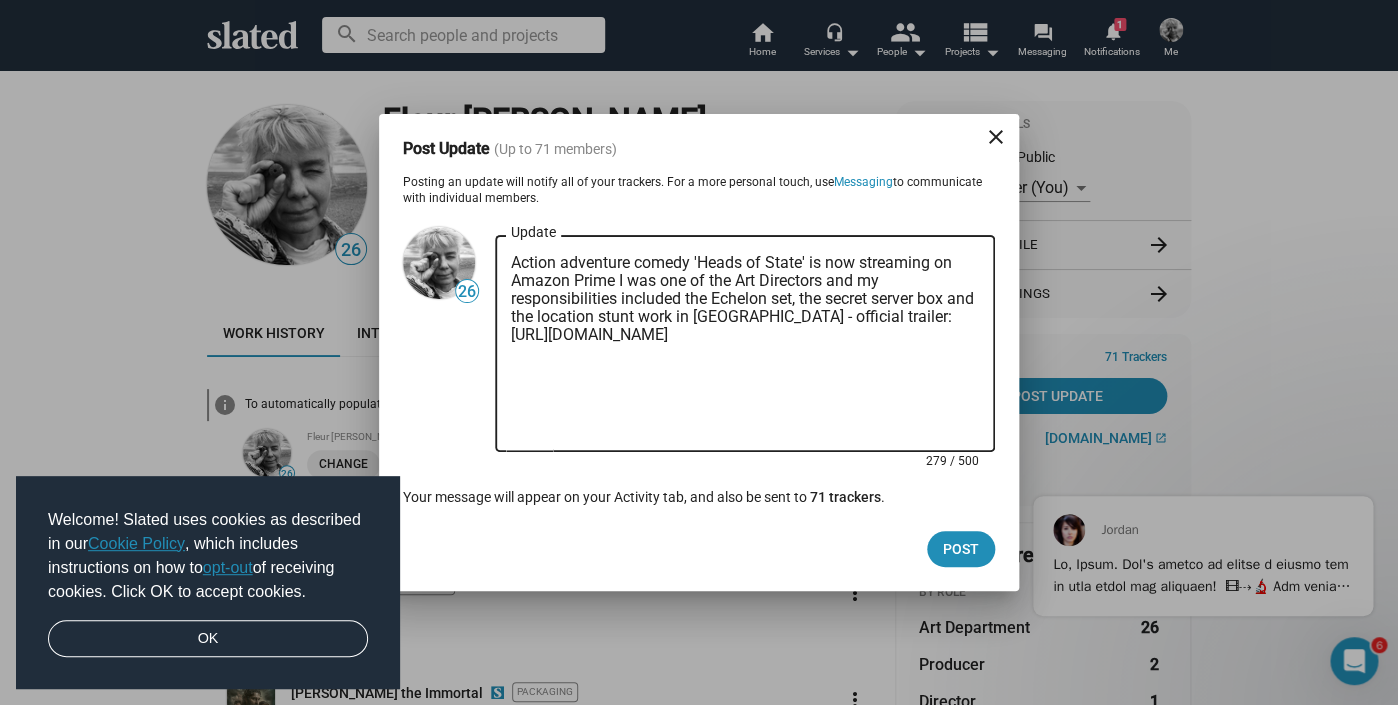 click on "Action adventure comedy 'Heads of State' is now streaming on Amazon Prime I was one of the Art Directors and my responsibilities included the Echelon set, the secret server box and the location stunt work in [GEOGRAPHIC_DATA] - official trailer:
[URL][DOMAIN_NAME]" at bounding box center (745, 344) 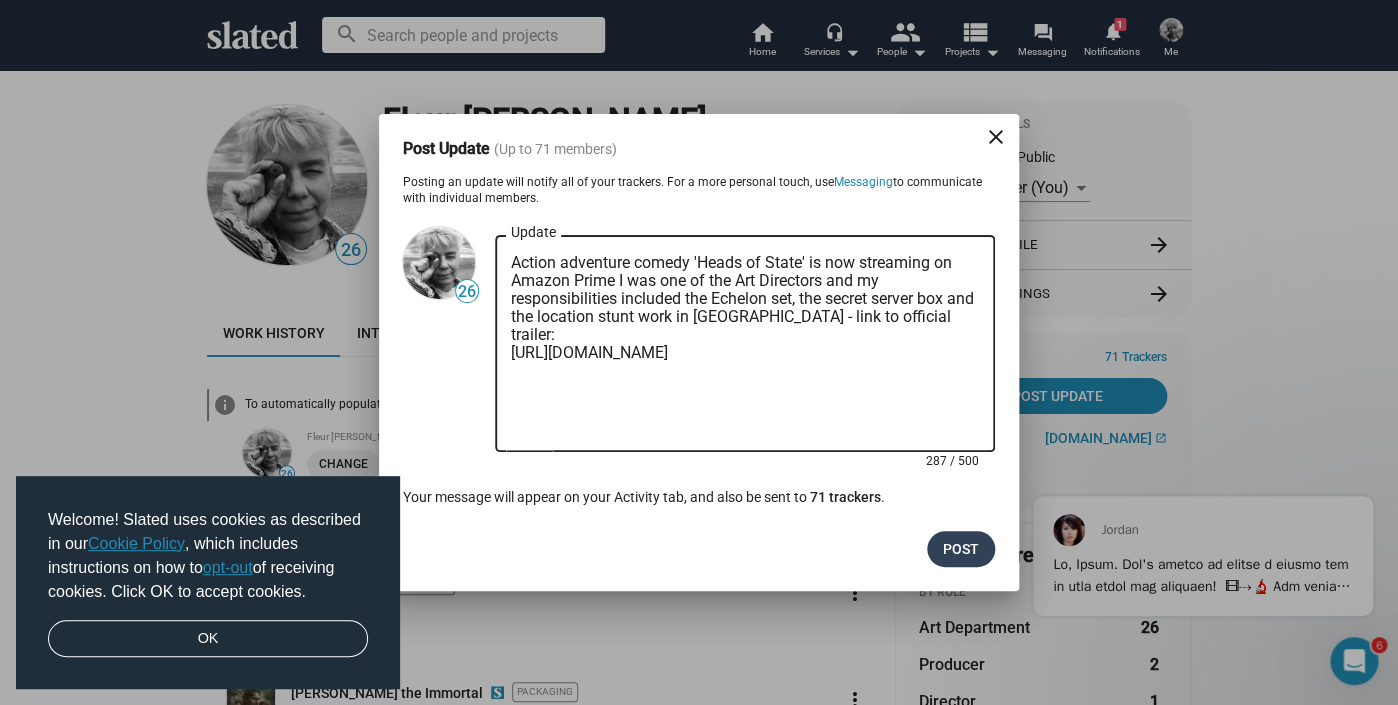type on "Action adventure comedy 'Heads of State' is now streaming on Amazon Prime I was one of the Art Directors and my responsibilities included the Echelon set, the secret server box and the location stunt work in [GEOGRAPHIC_DATA] - link to official trailer:
[URL][DOMAIN_NAME]" 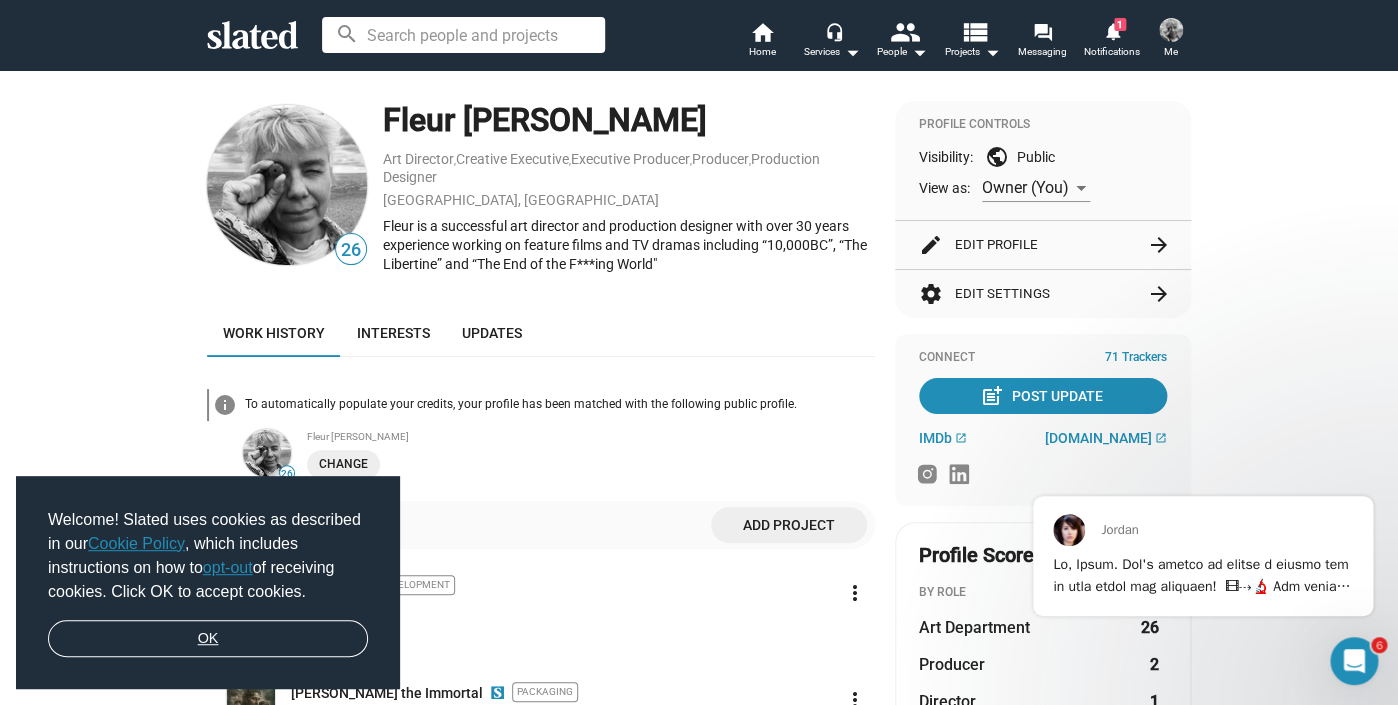 click on "OK" at bounding box center [208, 639] 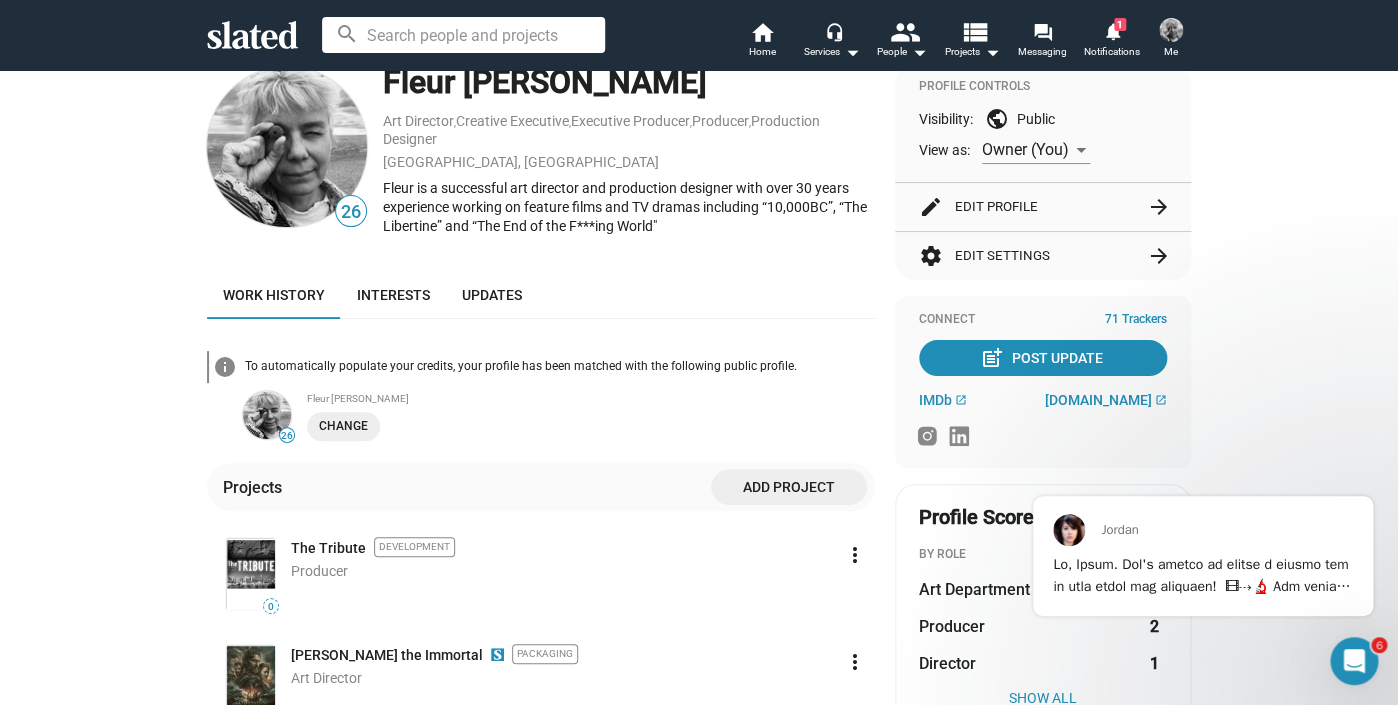 scroll, scrollTop: 0, scrollLeft: 0, axis: both 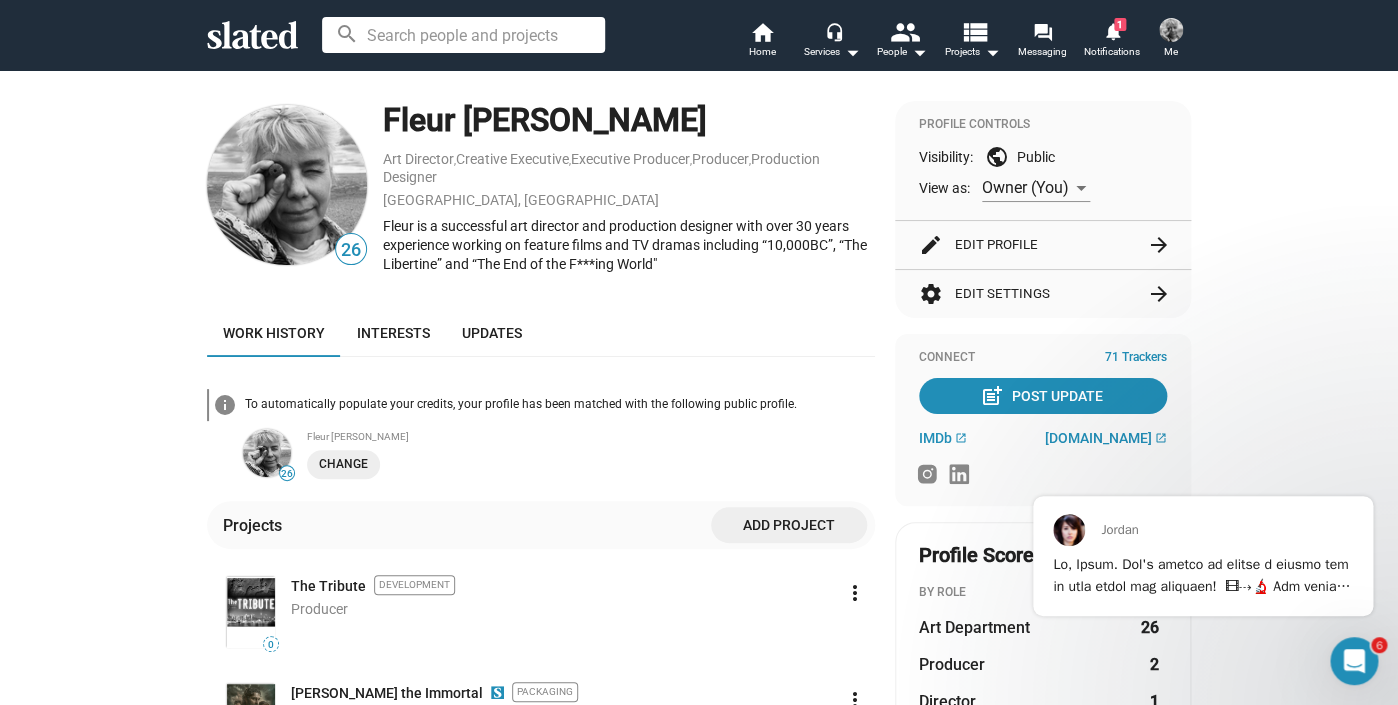 click on "arrow_forward" 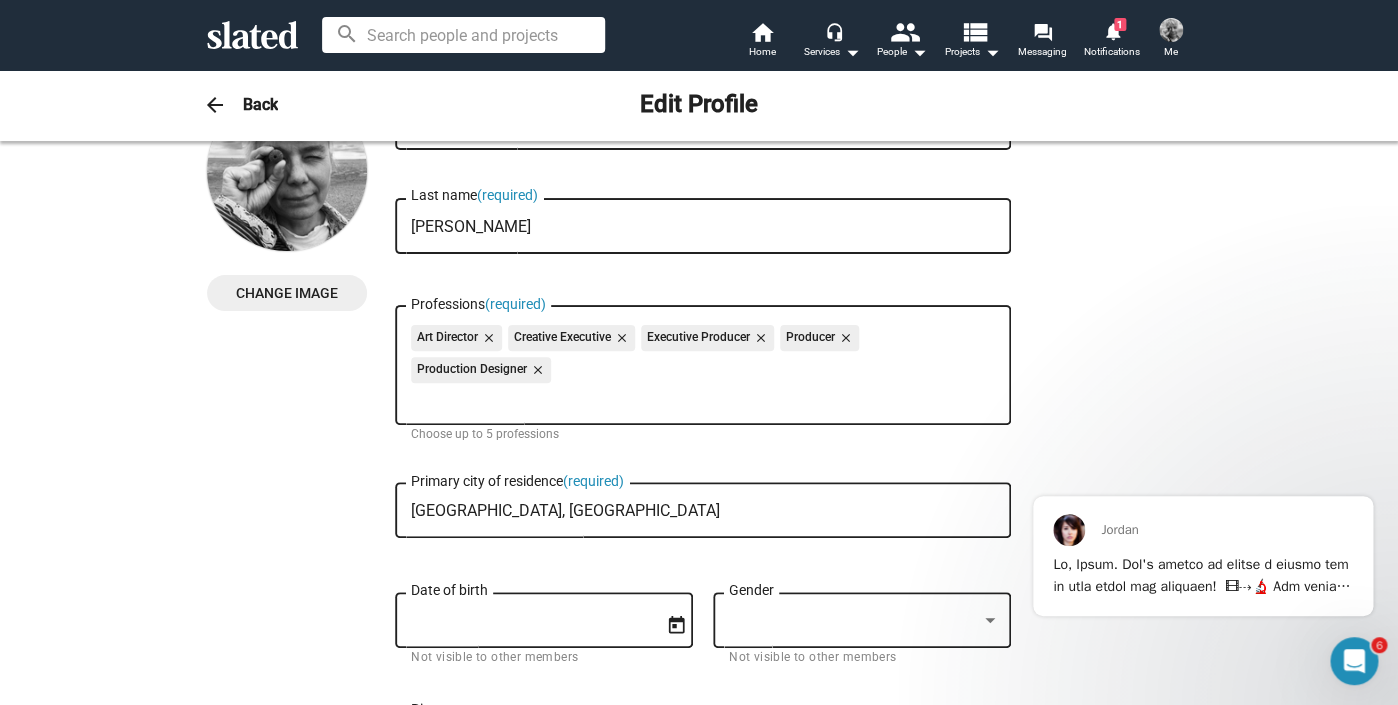 scroll, scrollTop: 0, scrollLeft: 0, axis: both 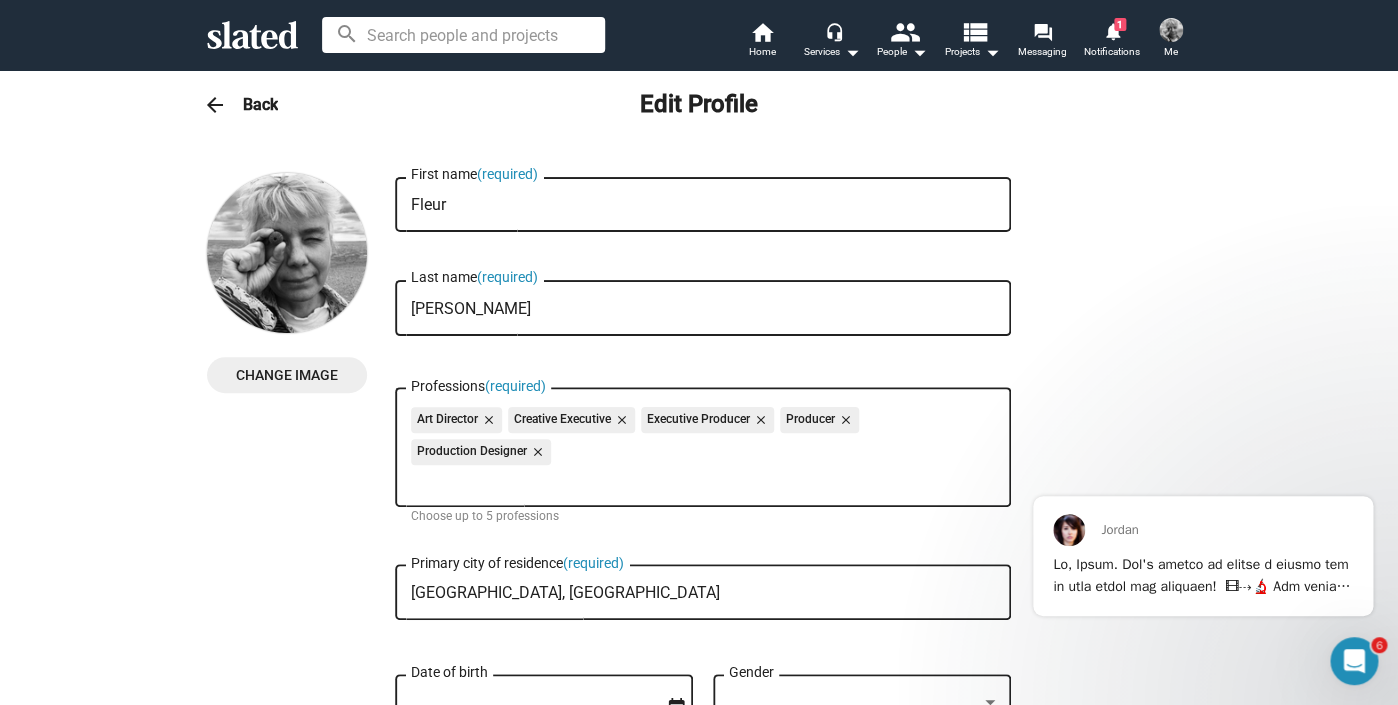 click on "arrow_back" at bounding box center [215, 105] 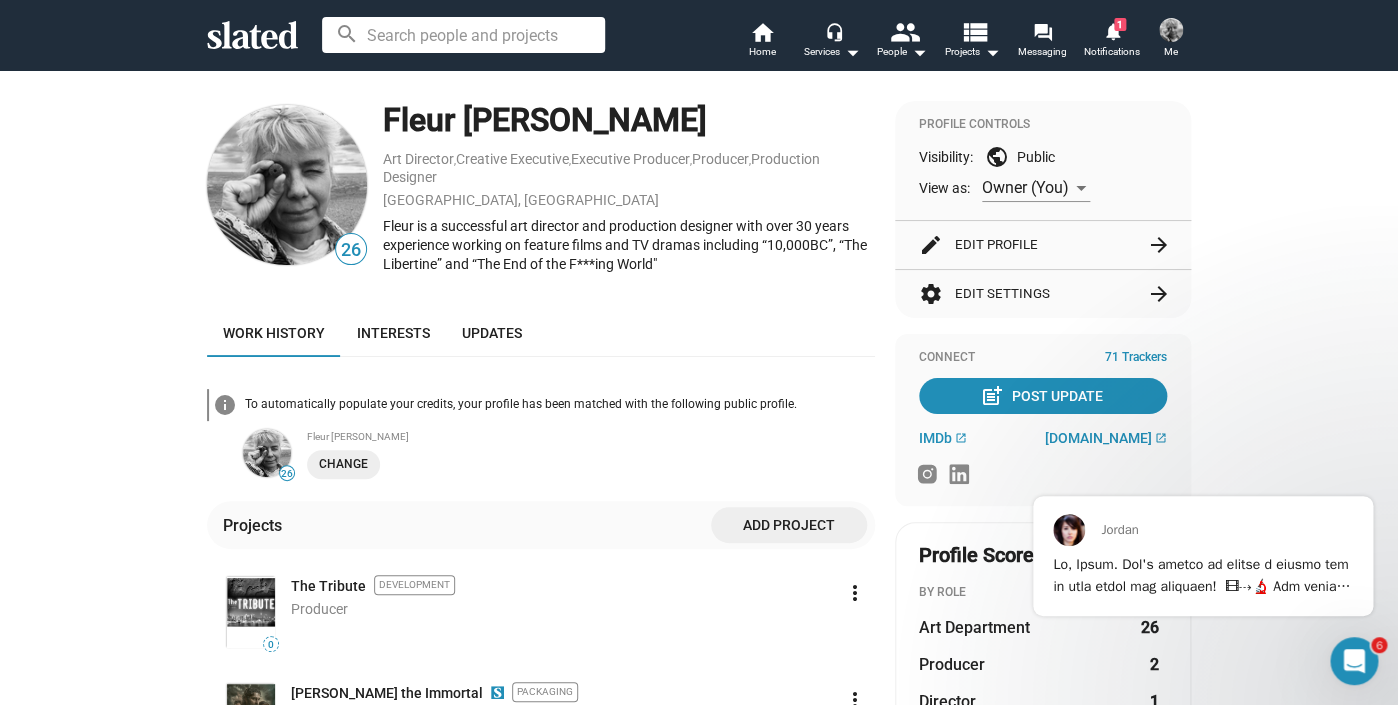click on "arrow_forward" 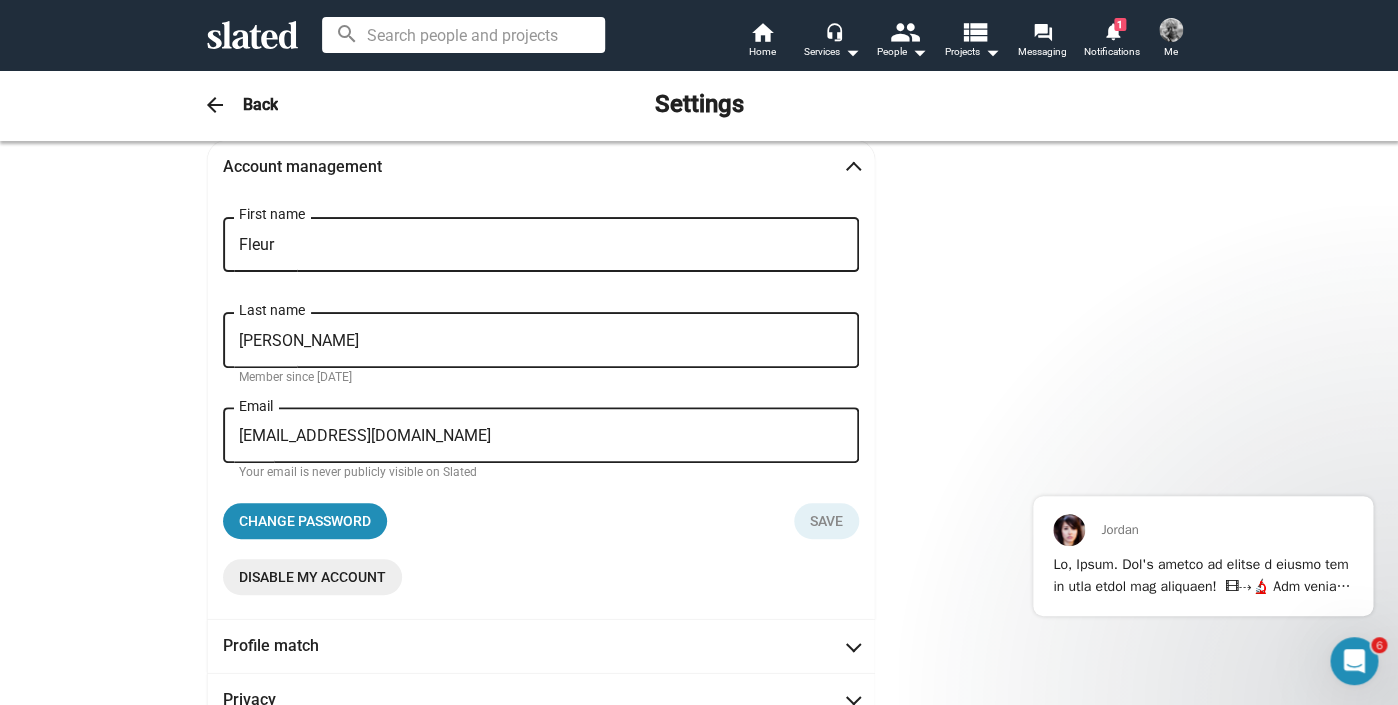 scroll, scrollTop: 0, scrollLeft: 0, axis: both 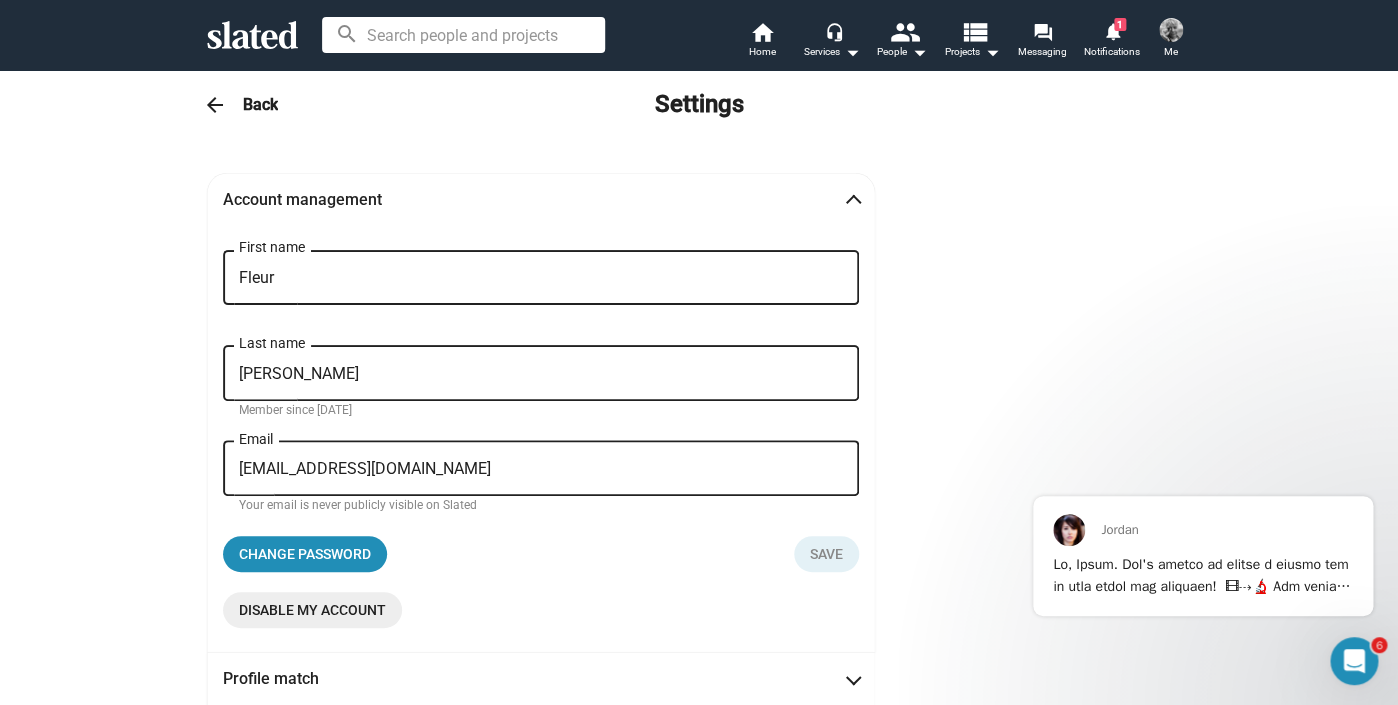 click on "arrow_back" 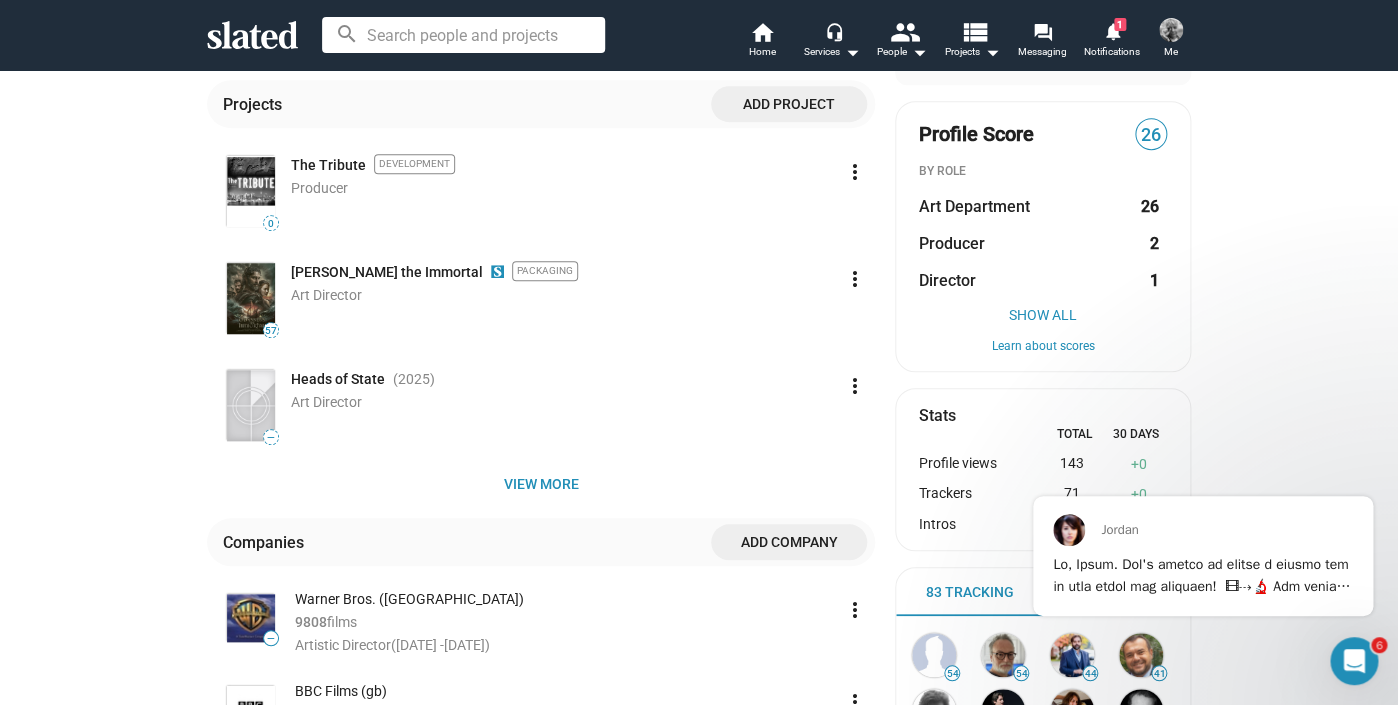 scroll, scrollTop: 441, scrollLeft: 0, axis: vertical 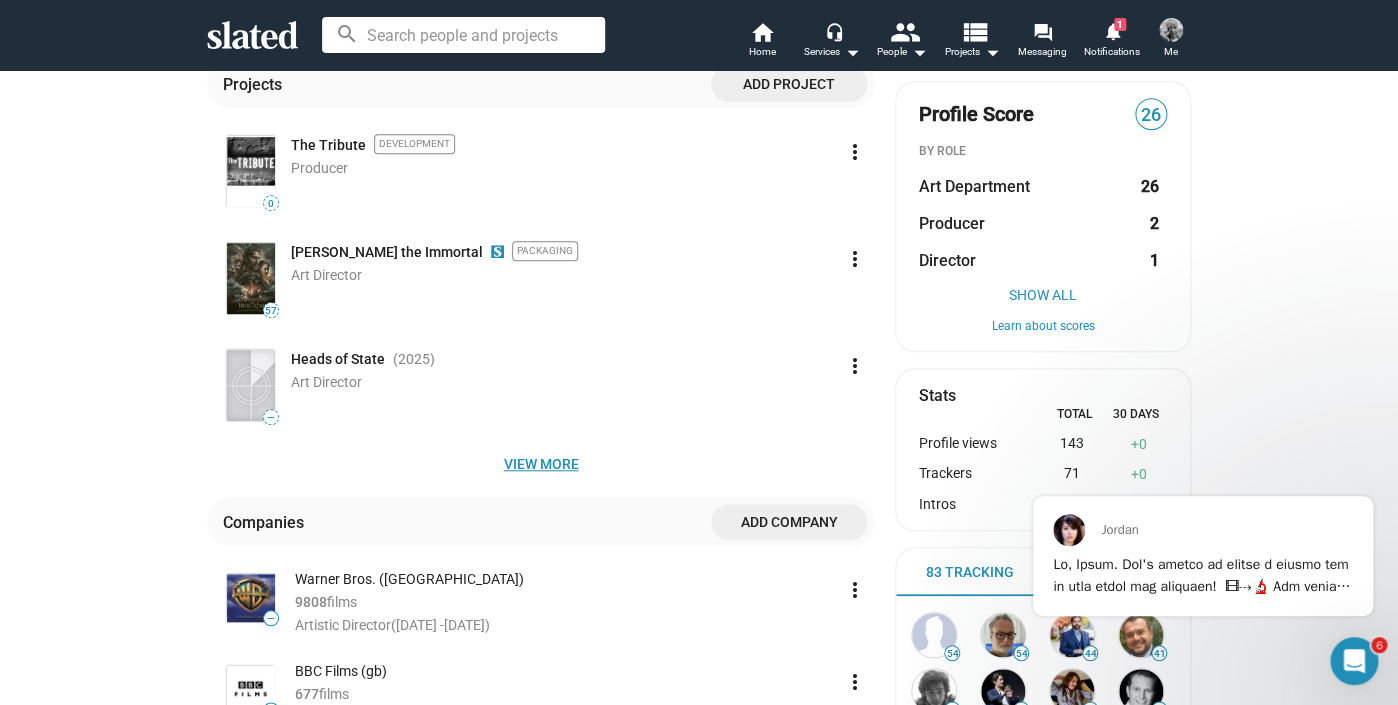 click on "View more" 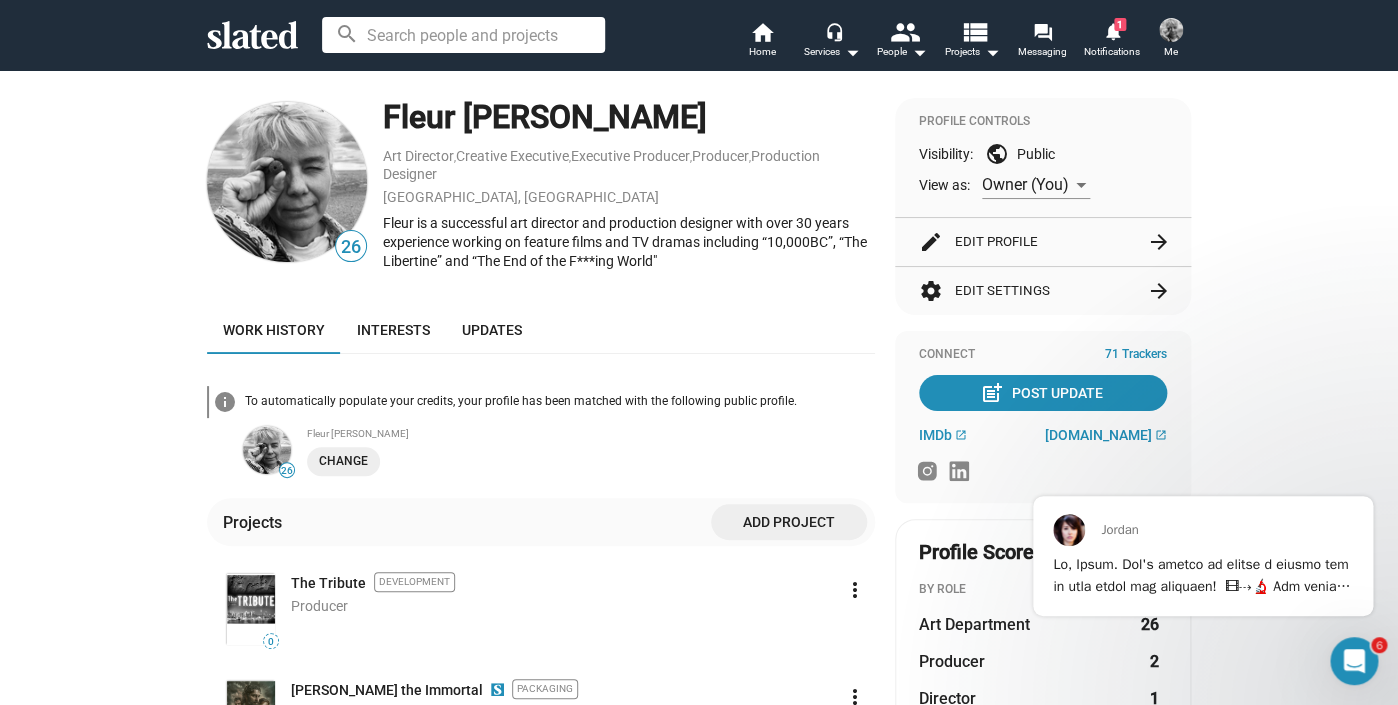 scroll, scrollTop: 0, scrollLeft: 0, axis: both 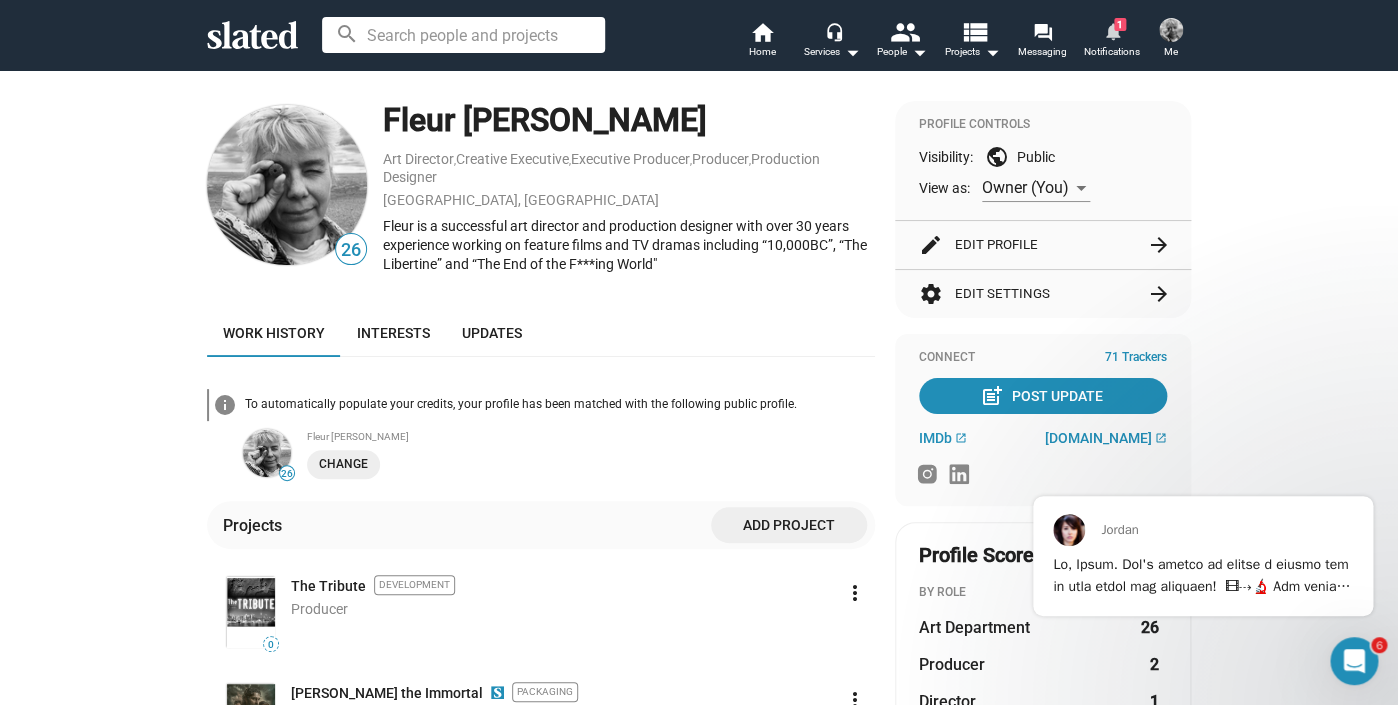 click on "1" at bounding box center (1120, 24) 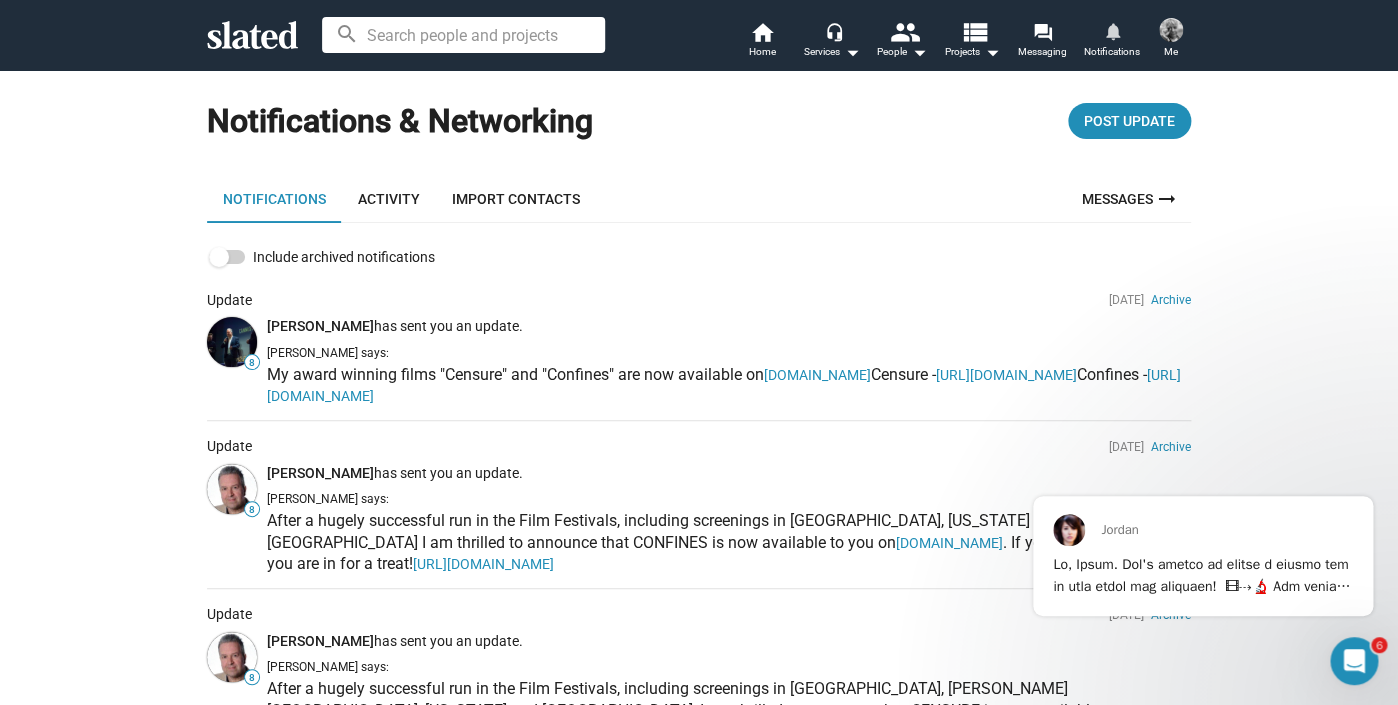 scroll, scrollTop: 0, scrollLeft: 0, axis: both 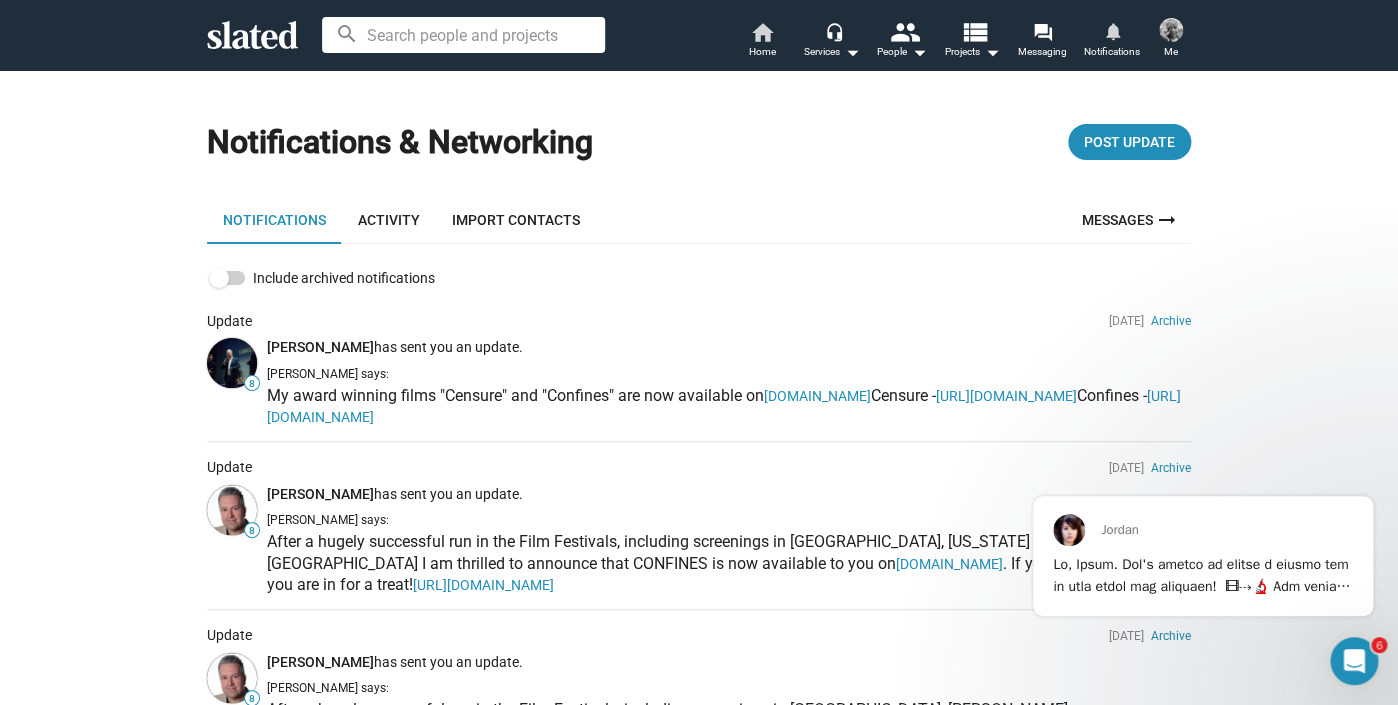 click on "home" at bounding box center (762, 32) 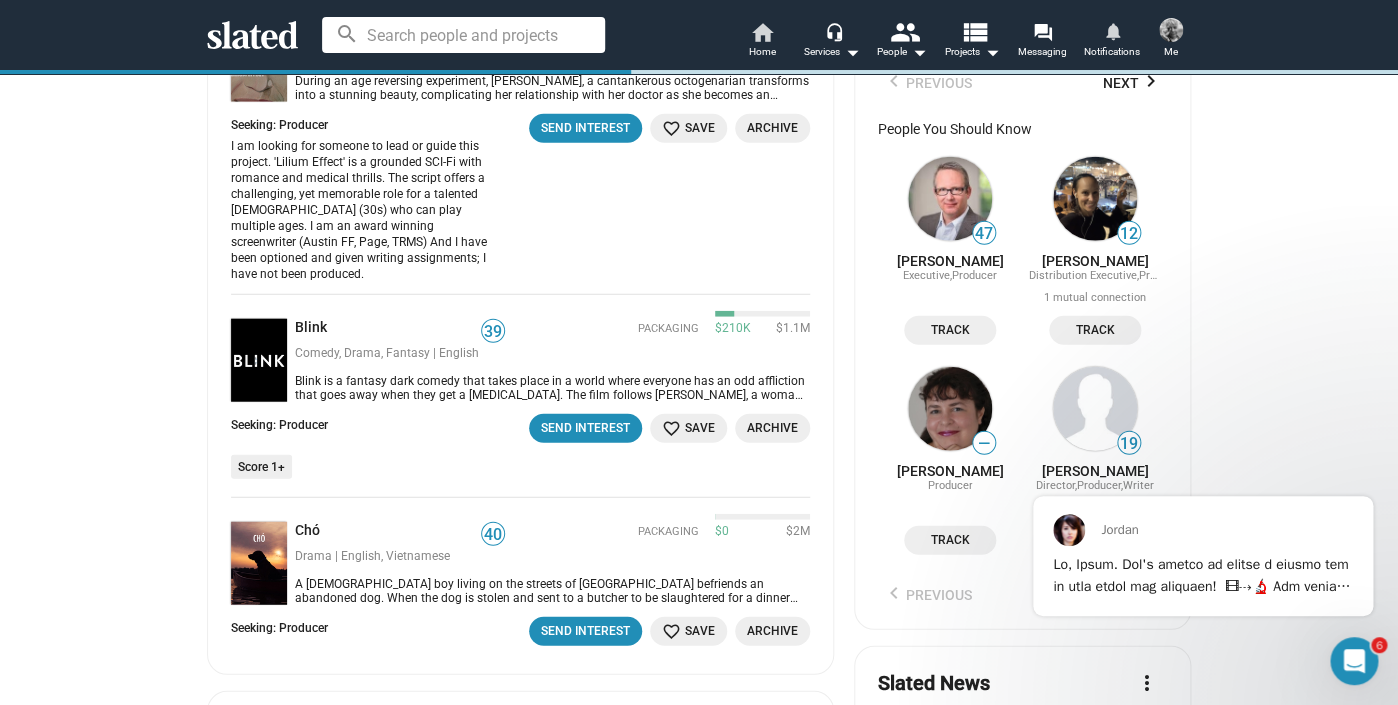 scroll, scrollTop: 1757, scrollLeft: 0, axis: vertical 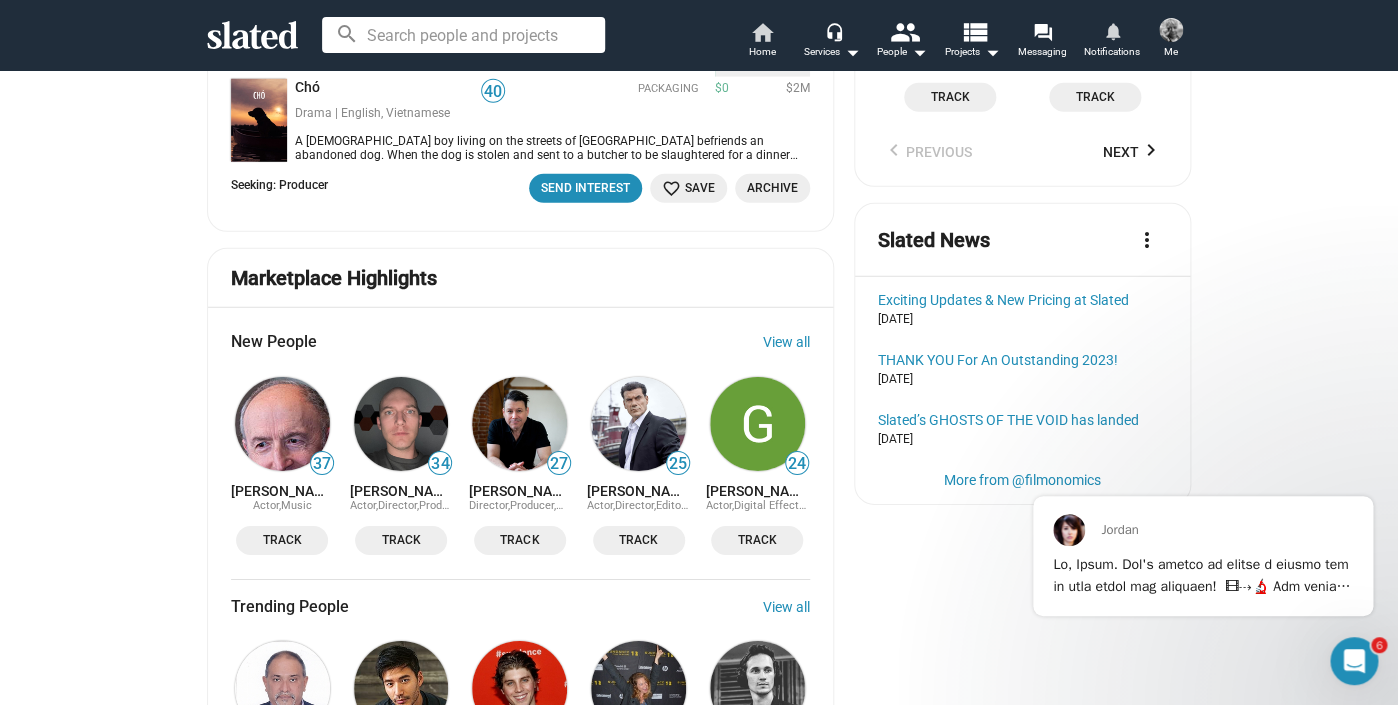 click on "Your Projects List New Project more_vert Projects You Manage The Black Country Mysteries visibility_off   Hidden 0 Trackers — Development NO BUDGET Inactive  Activate  Get Analysis The Tribute visibility_off   Hidden 0 Trackers 0 Development $0 $50K Inactive  Activate  Get Analysis Projects You're Attached To [PERSON_NAME] the Immortal   Public 110 Tracker s 57 Packaging $400K $5M message  Message Admins  Matches For Your Projects  more_vert  Create opportunities to quickly find the right people to attach to your projects, including Cast, Crew, Services, Financing and Distribution. Once you create an opportunity, you can discover potential matches and get regular match alerts from Slated to help you find the perfect fit.  add Create Opportunities people Discover Matches forum Start A Conversation person_add Attach The Right Person Watch Video More Info The Black Country Mysteries Activate Opportunities Matches For You  more_vert [PERSON_NAME] the Immortal 57 Drama, Fantasy, Supernatural, Thriller | English $400K 8" 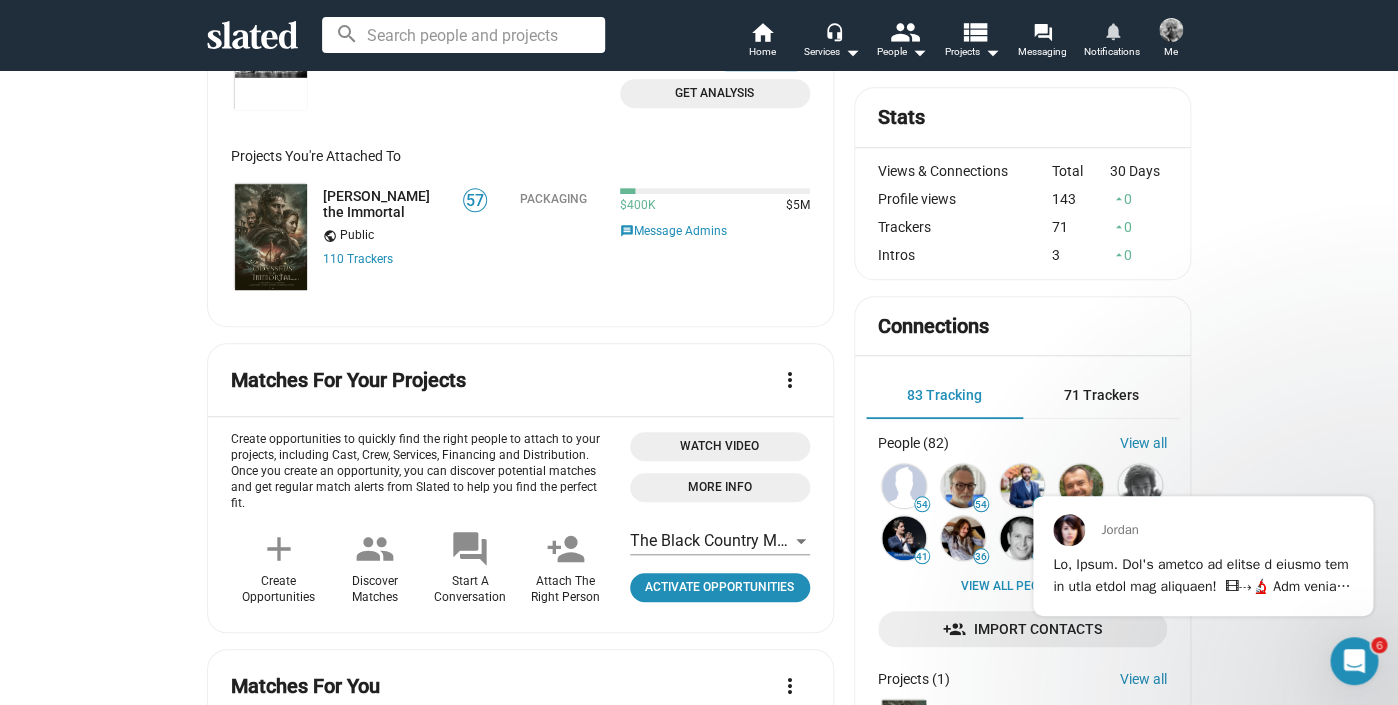 scroll, scrollTop: 0, scrollLeft: 0, axis: both 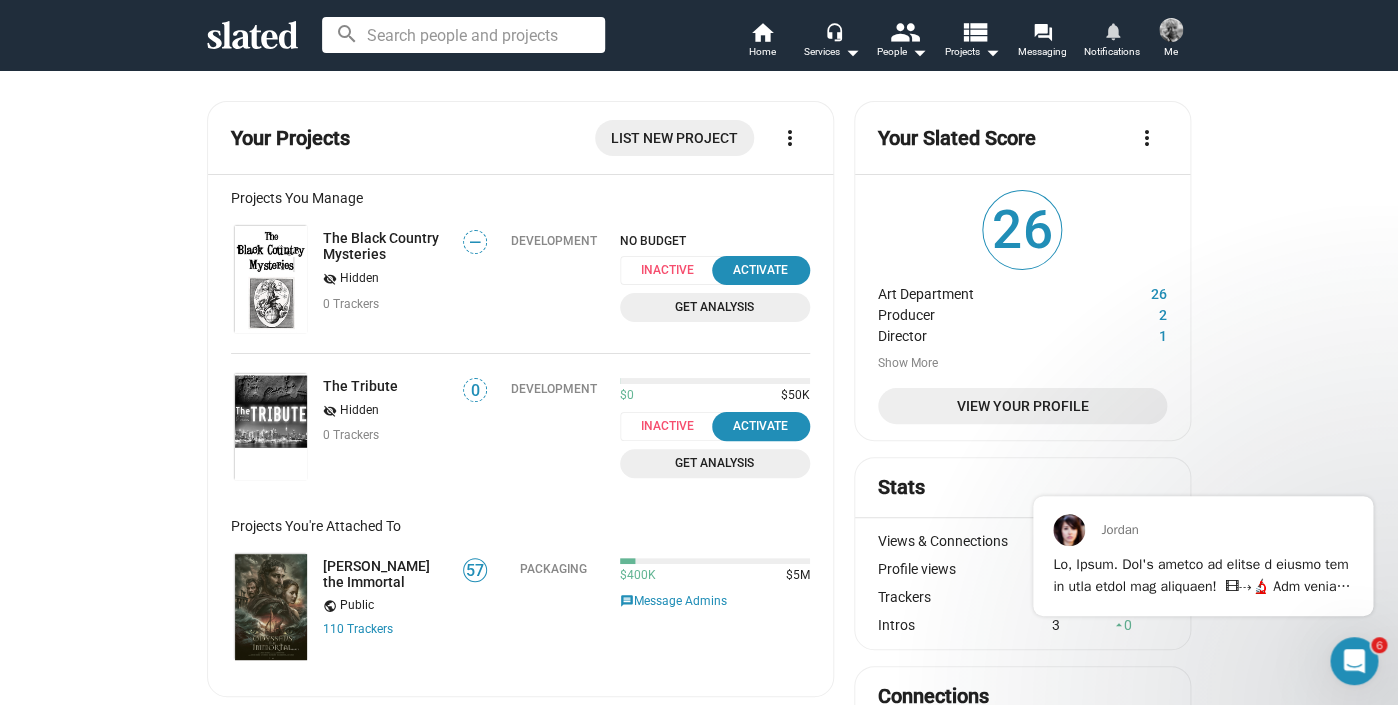 click 